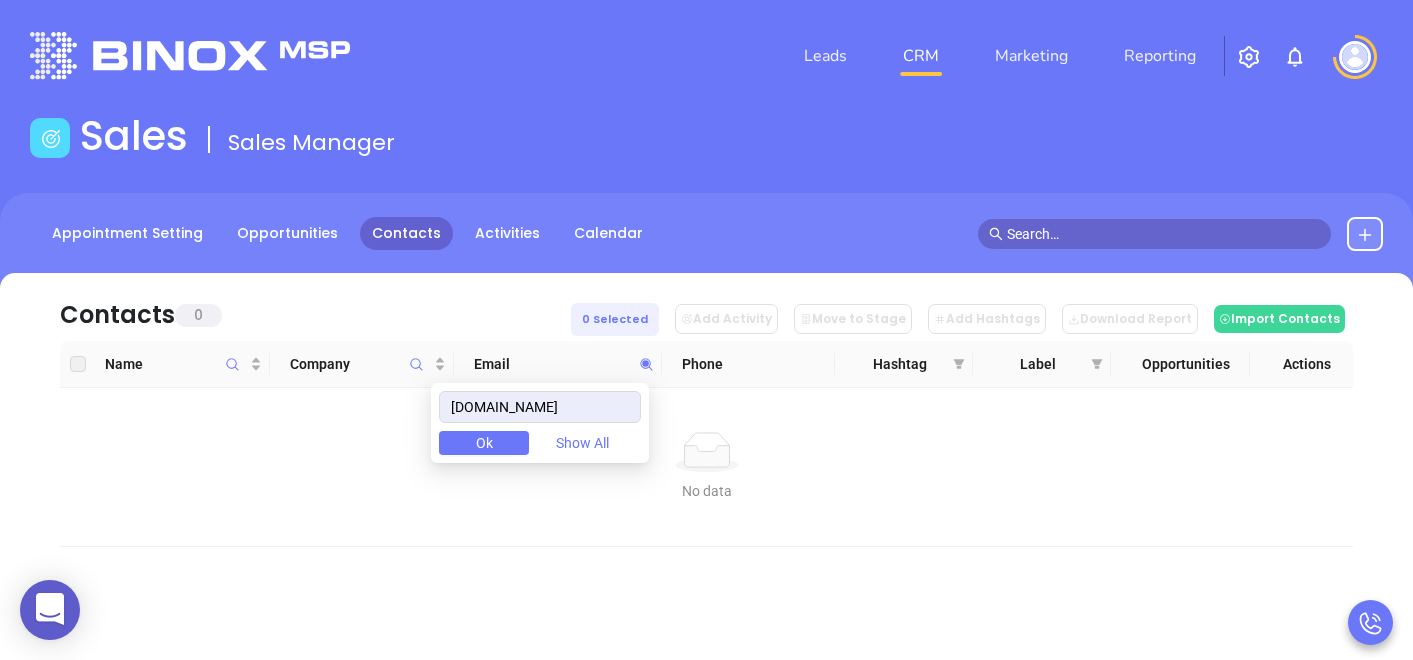scroll, scrollTop: 0, scrollLeft: 0, axis: both 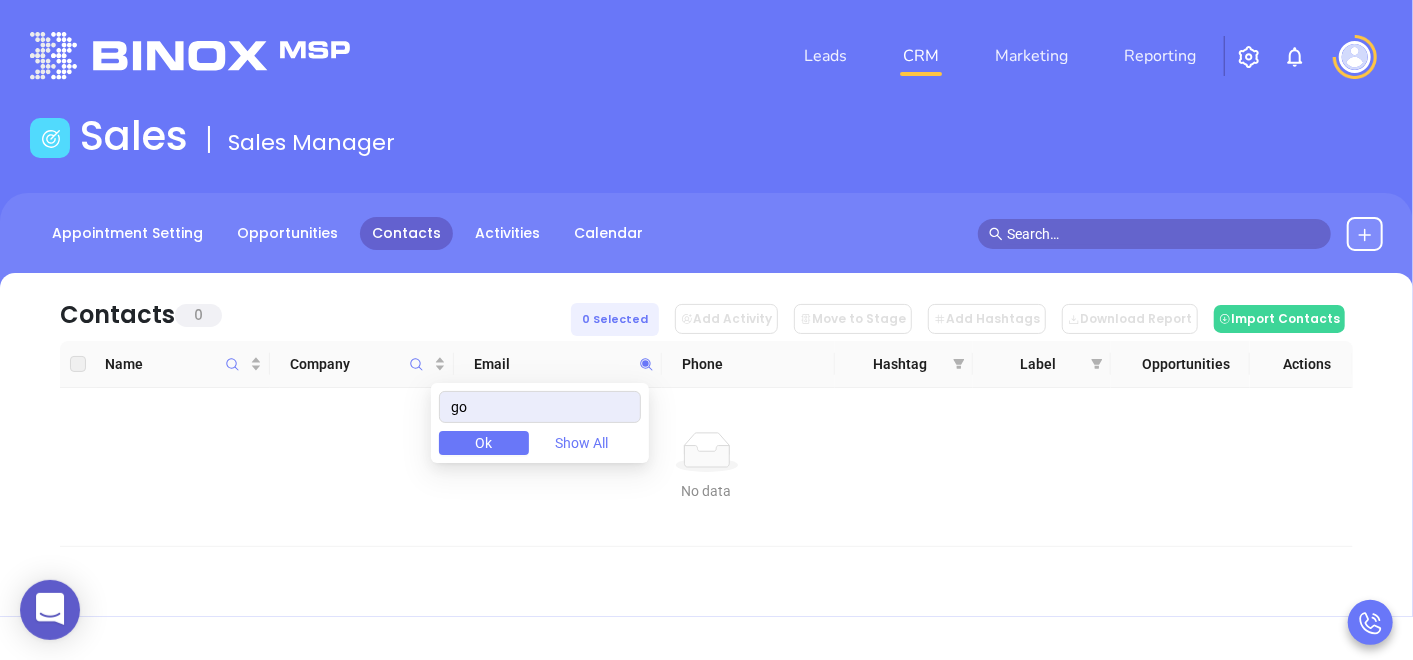 type on "g" 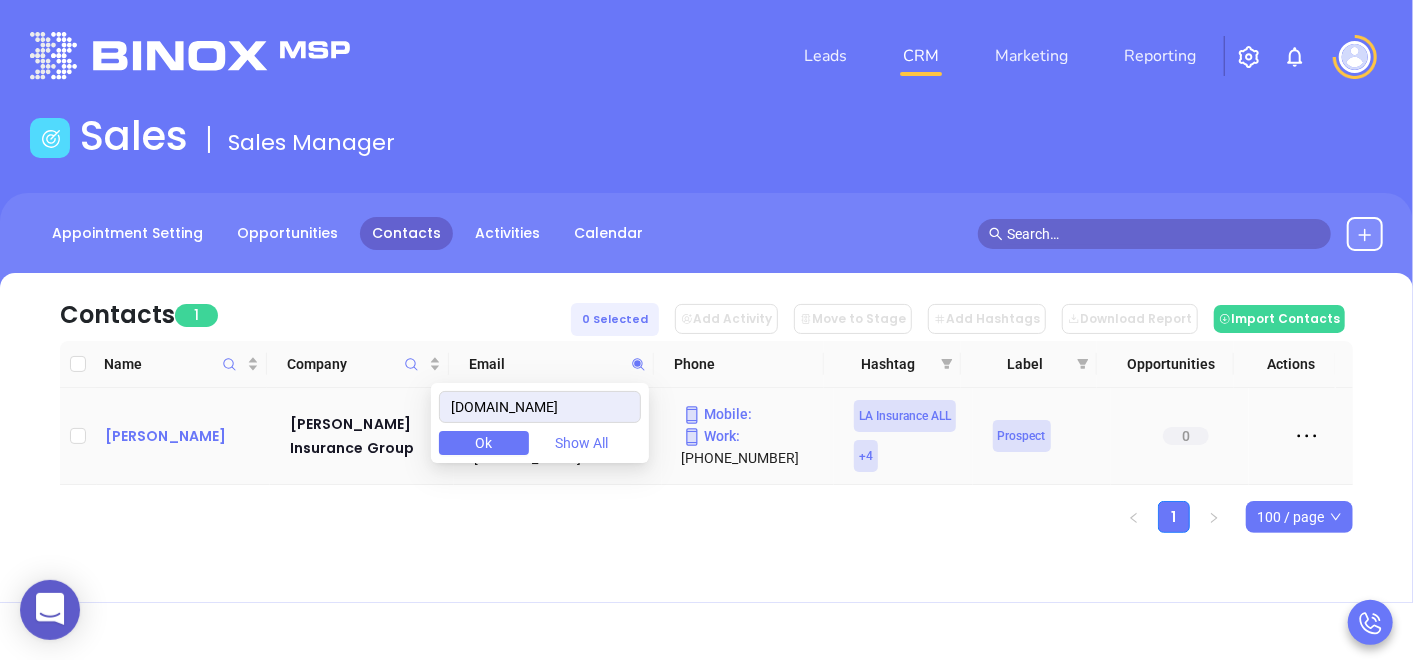 type on "[DOMAIN_NAME]" 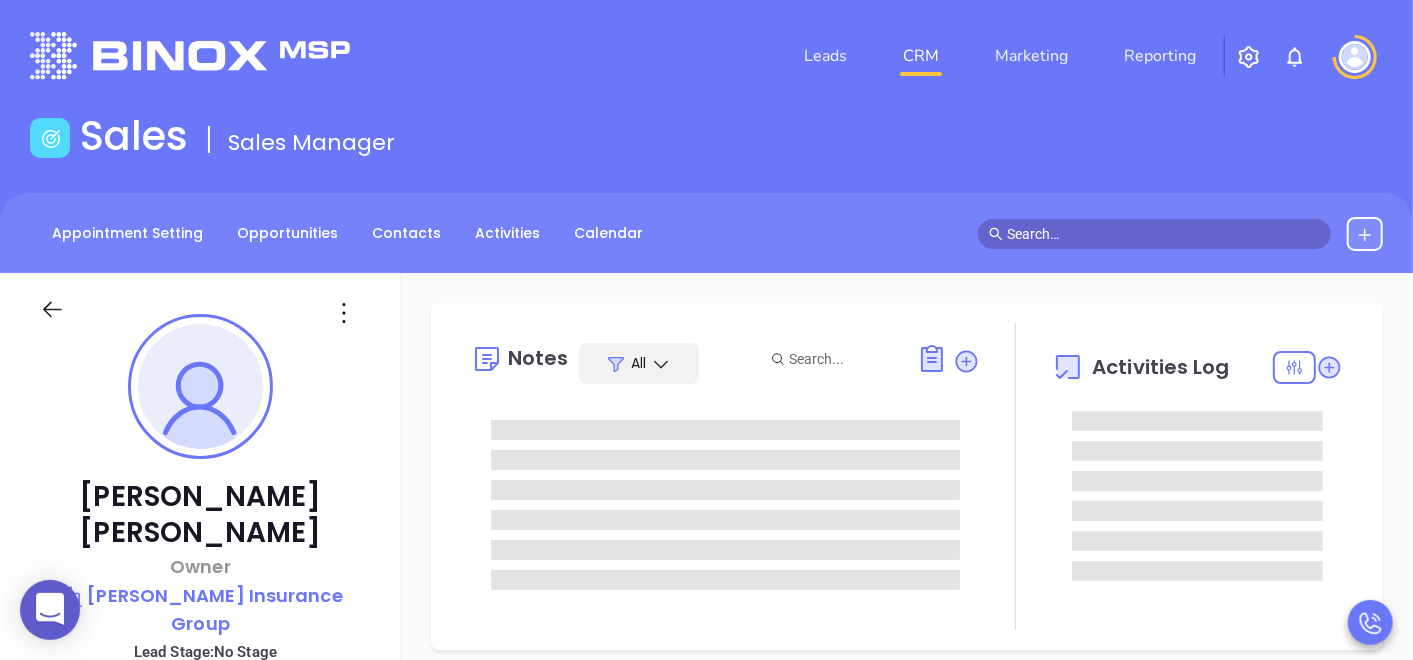type on "[DATE]" 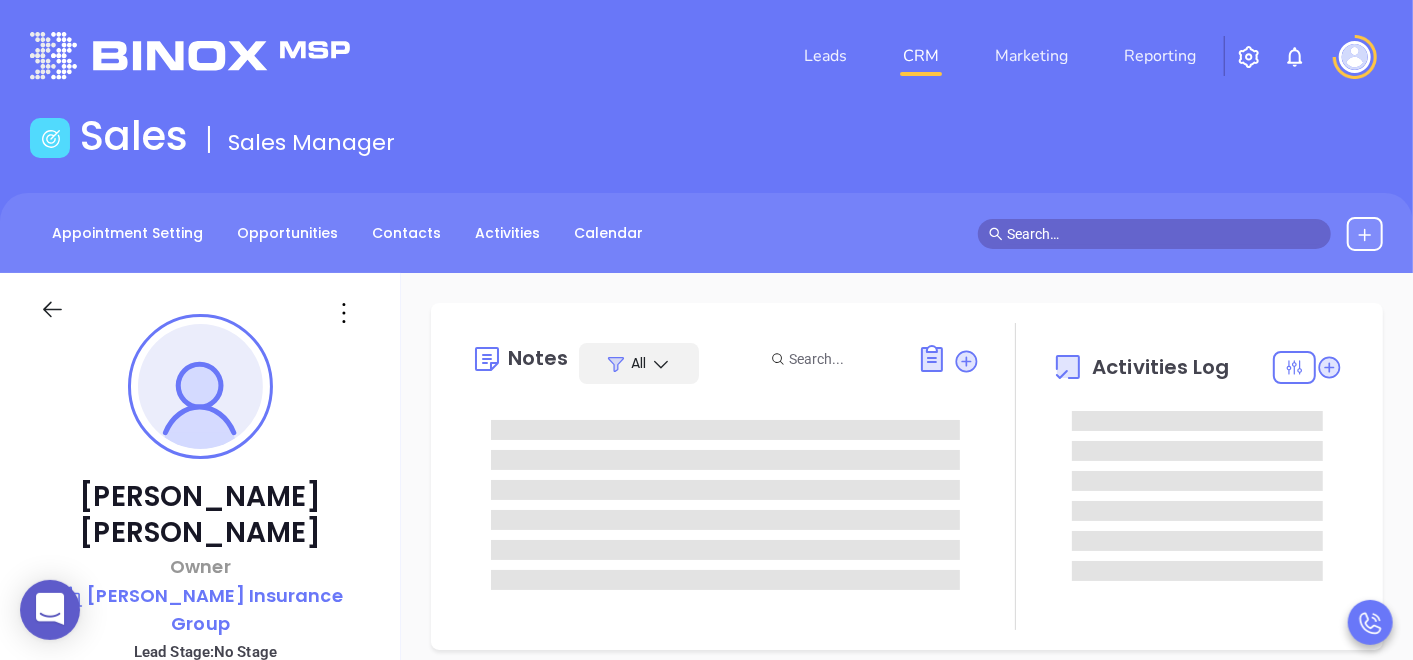scroll, scrollTop: 580, scrollLeft: 0, axis: vertical 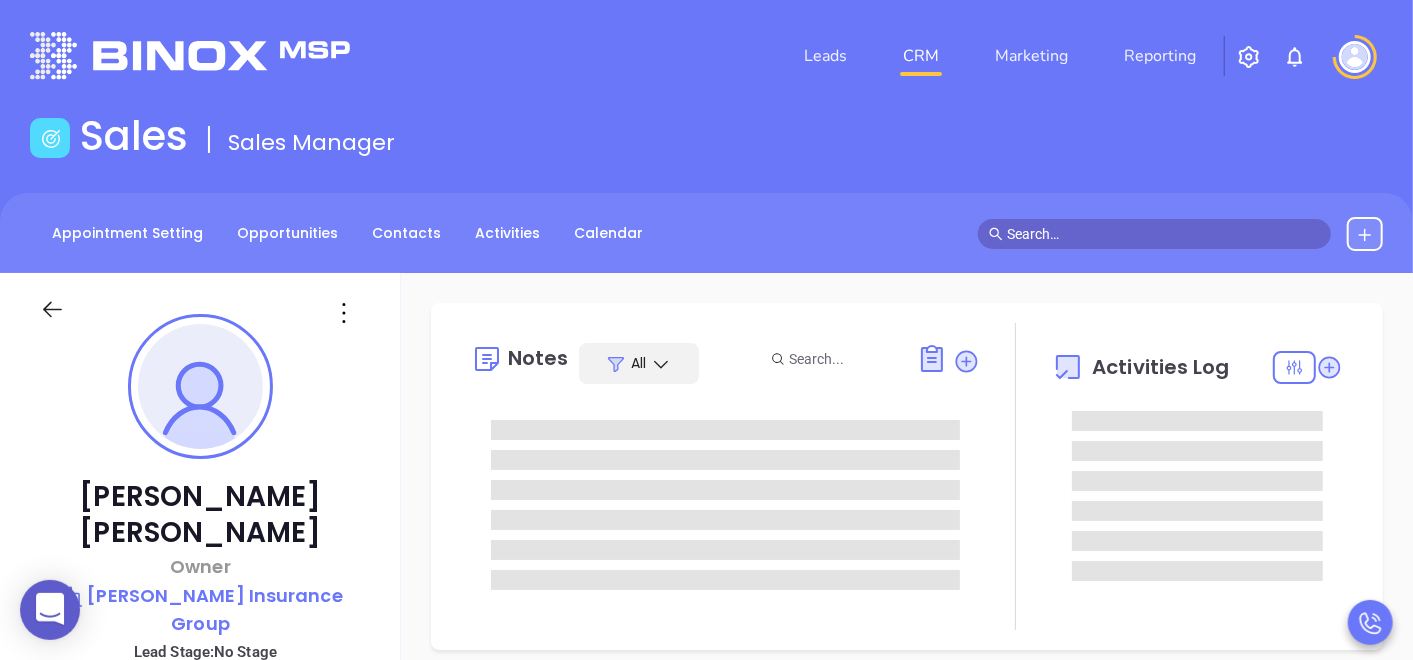 click on "Notes All Activities Log" at bounding box center [907, 476] 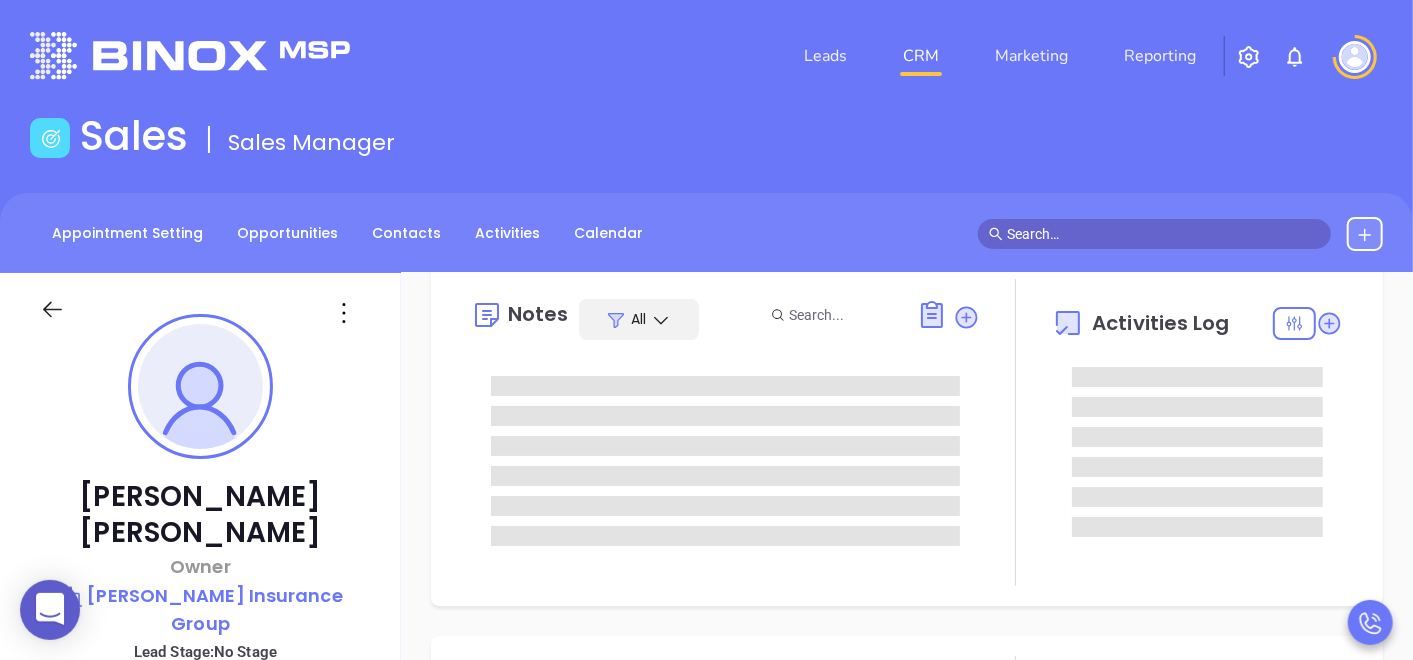 type on "[PERSON_NAME]" 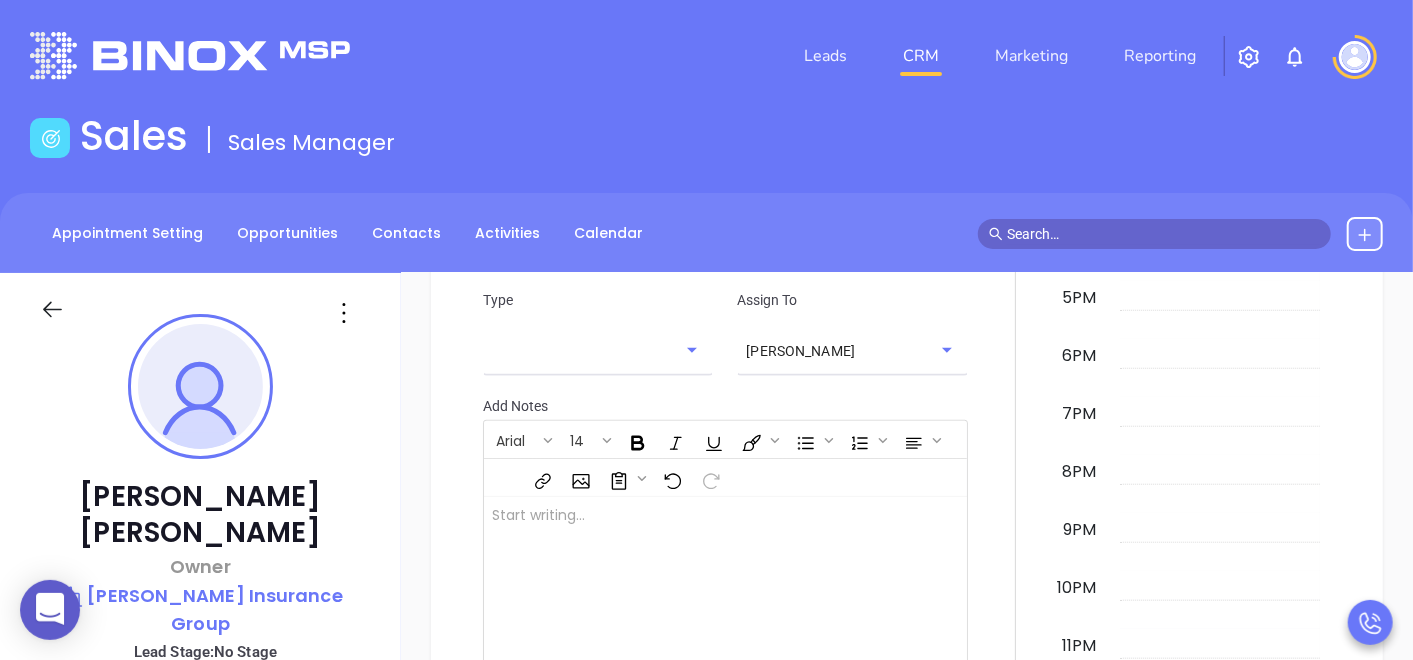 scroll, scrollTop: 1051, scrollLeft: 0, axis: vertical 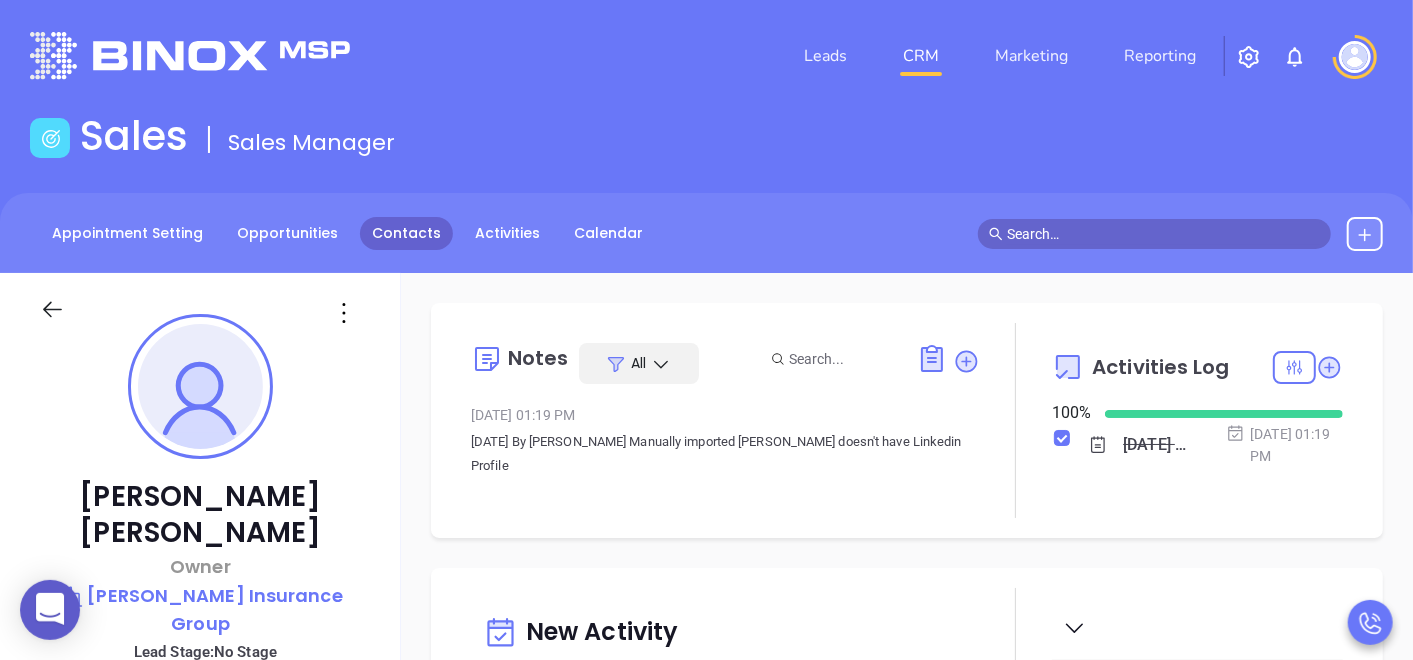 click on "Contacts" at bounding box center [406, 233] 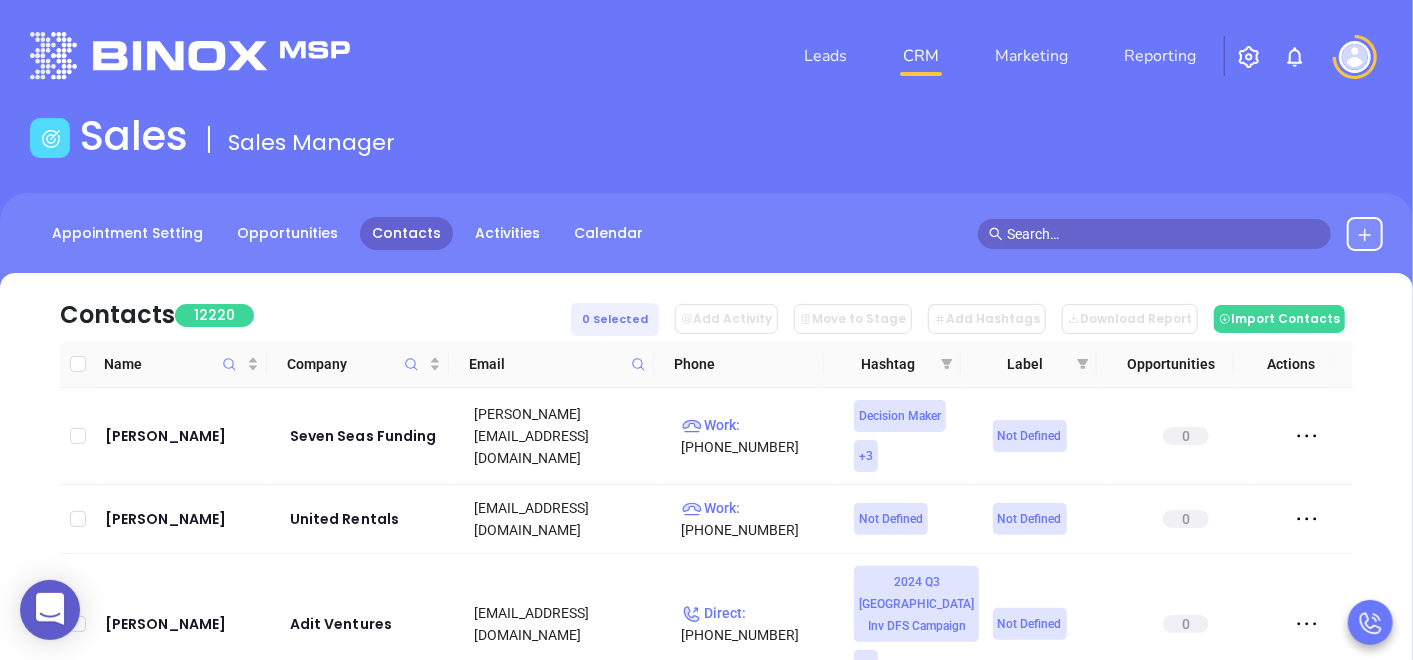 click at bounding box center [638, 364] 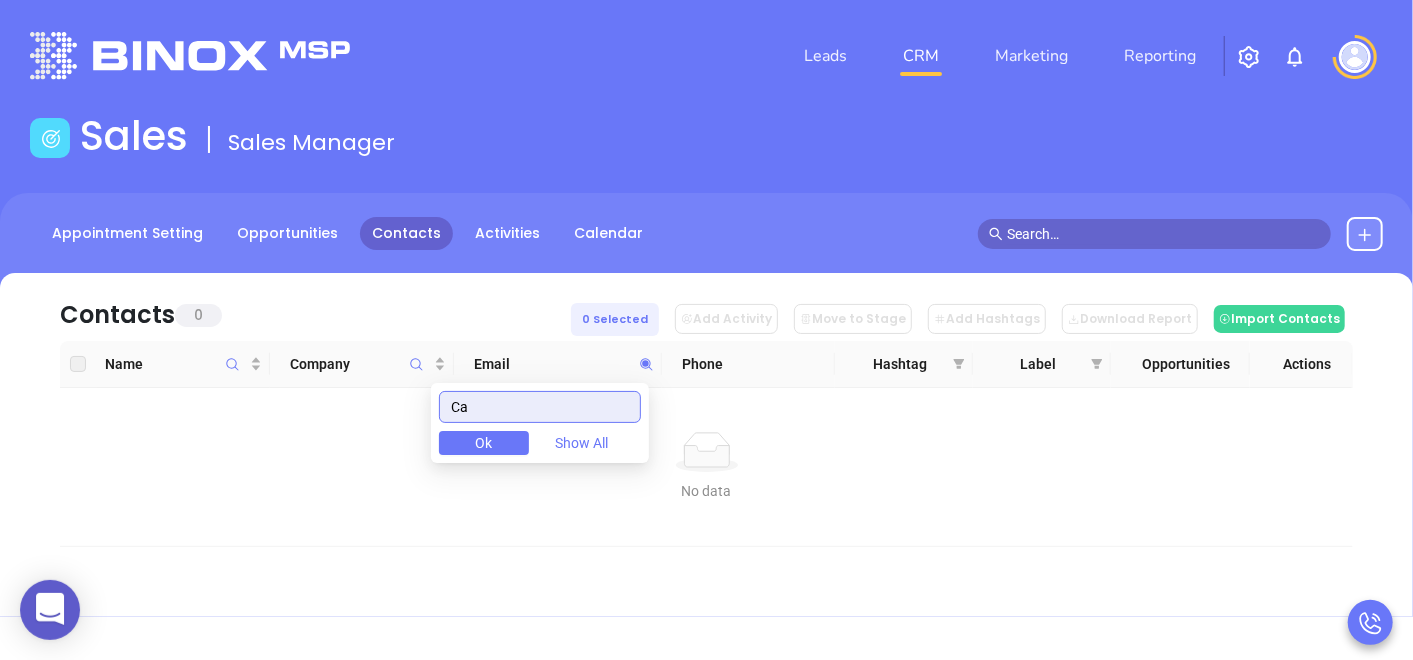 type on "C" 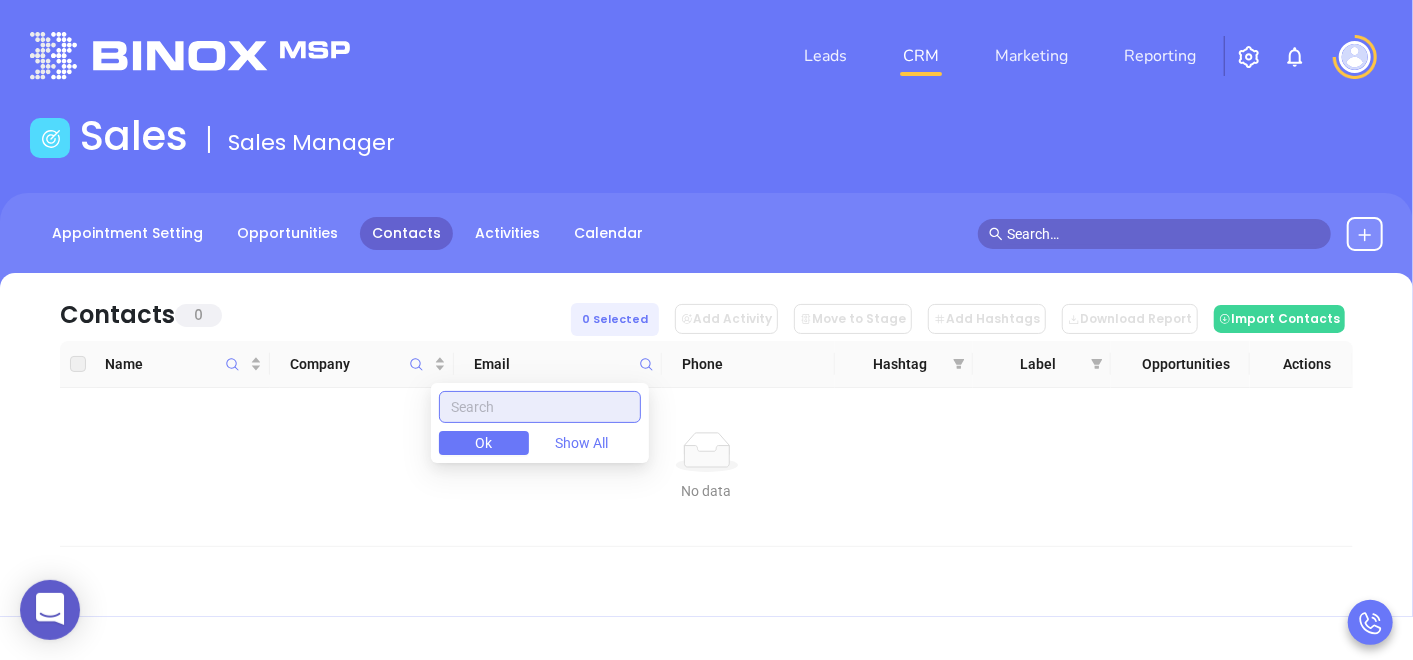 paste on "[DOMAIN_NAME]" 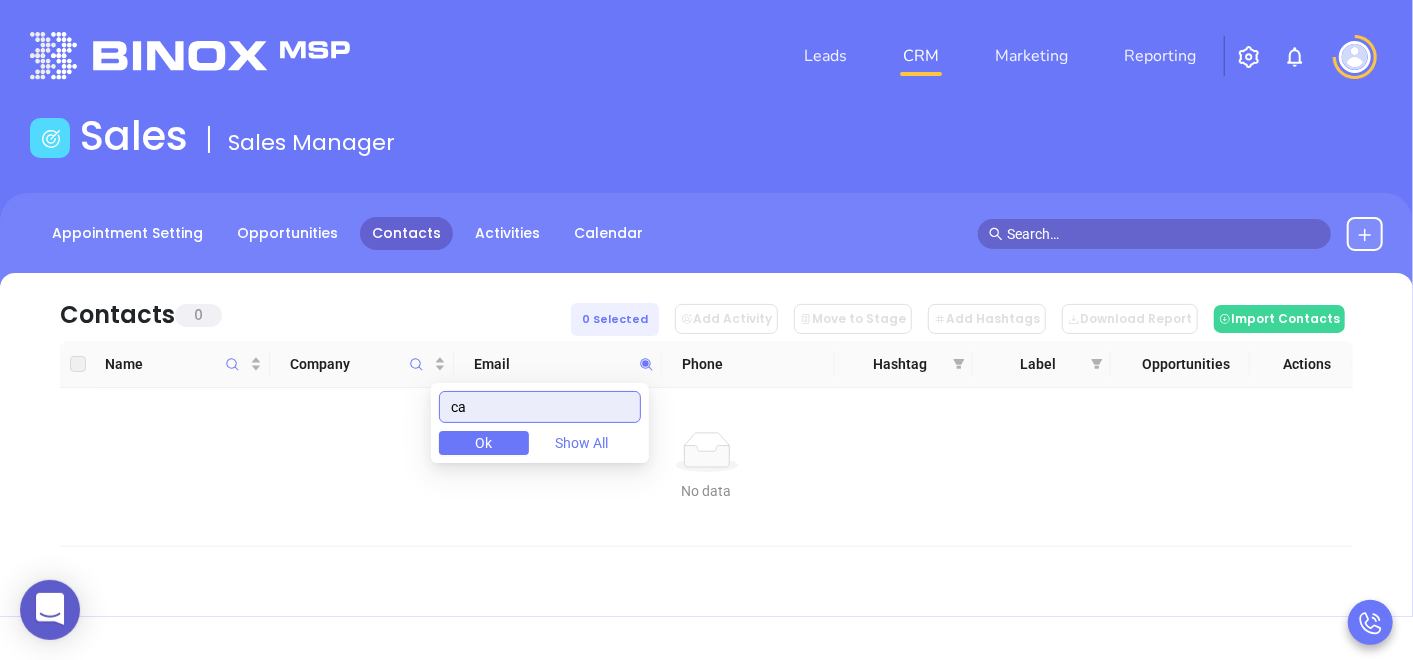 type on "c" 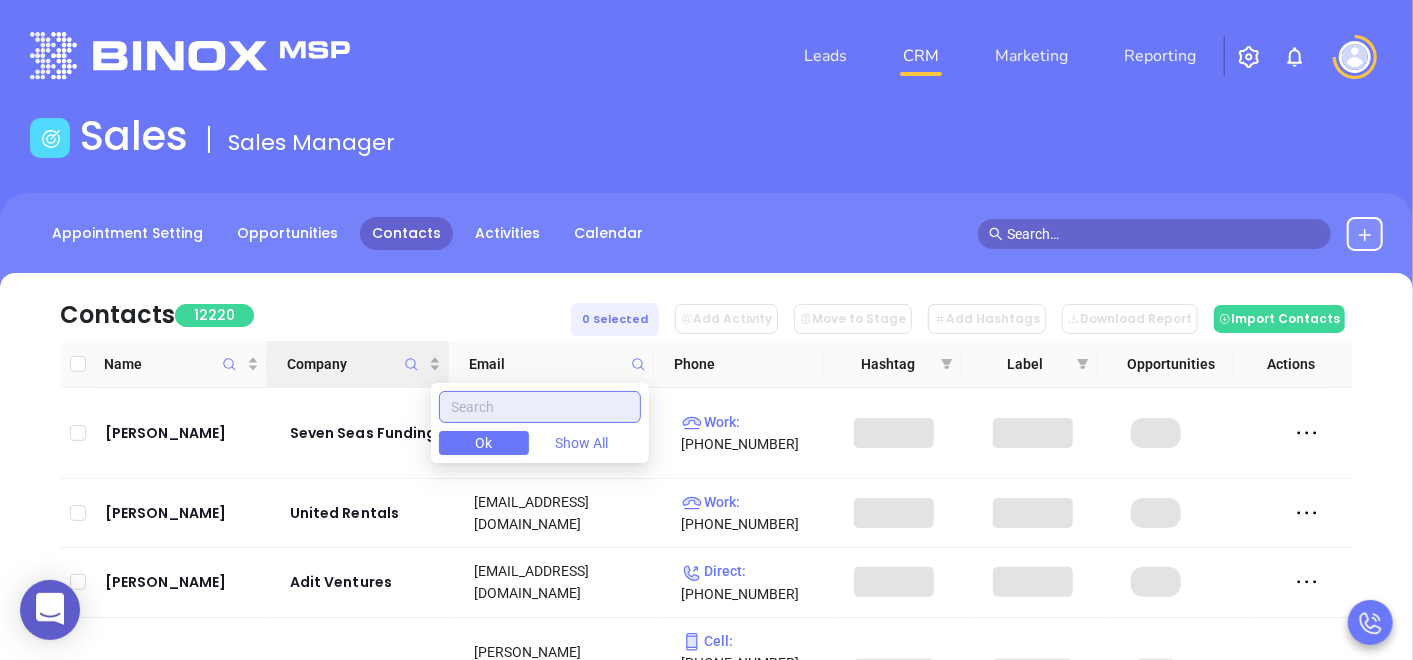 type 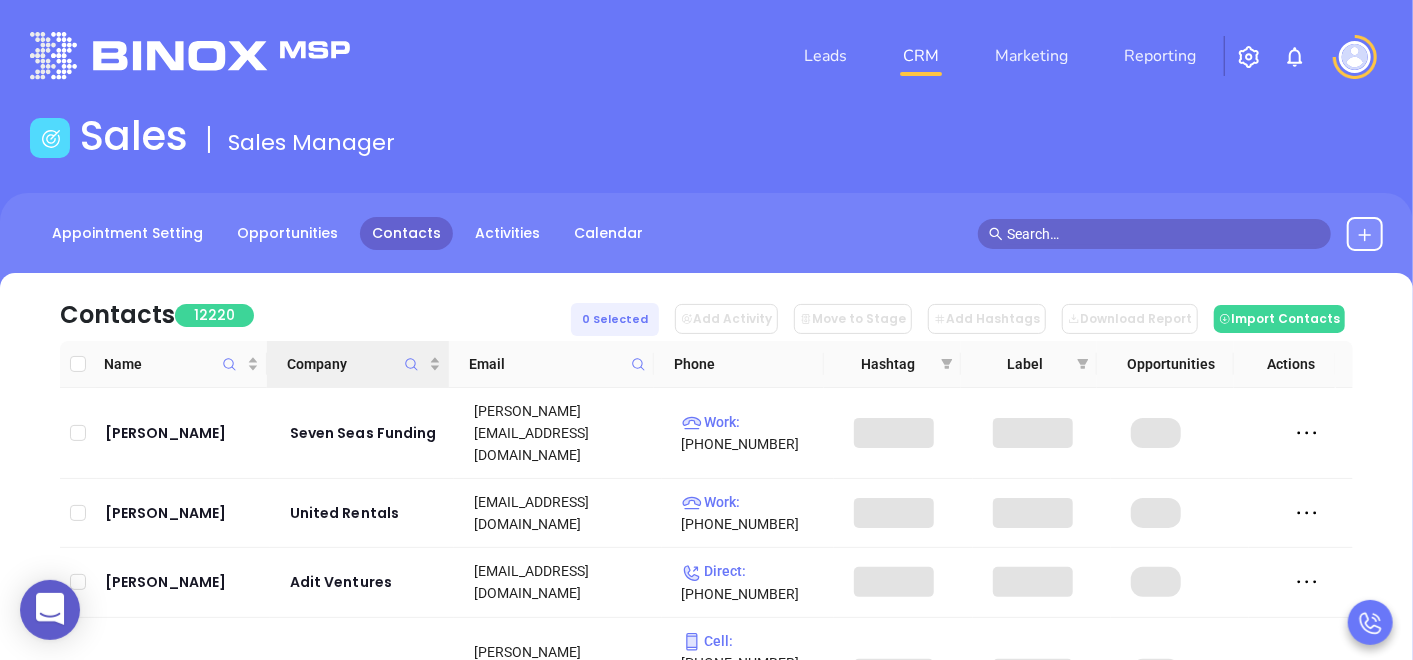 click 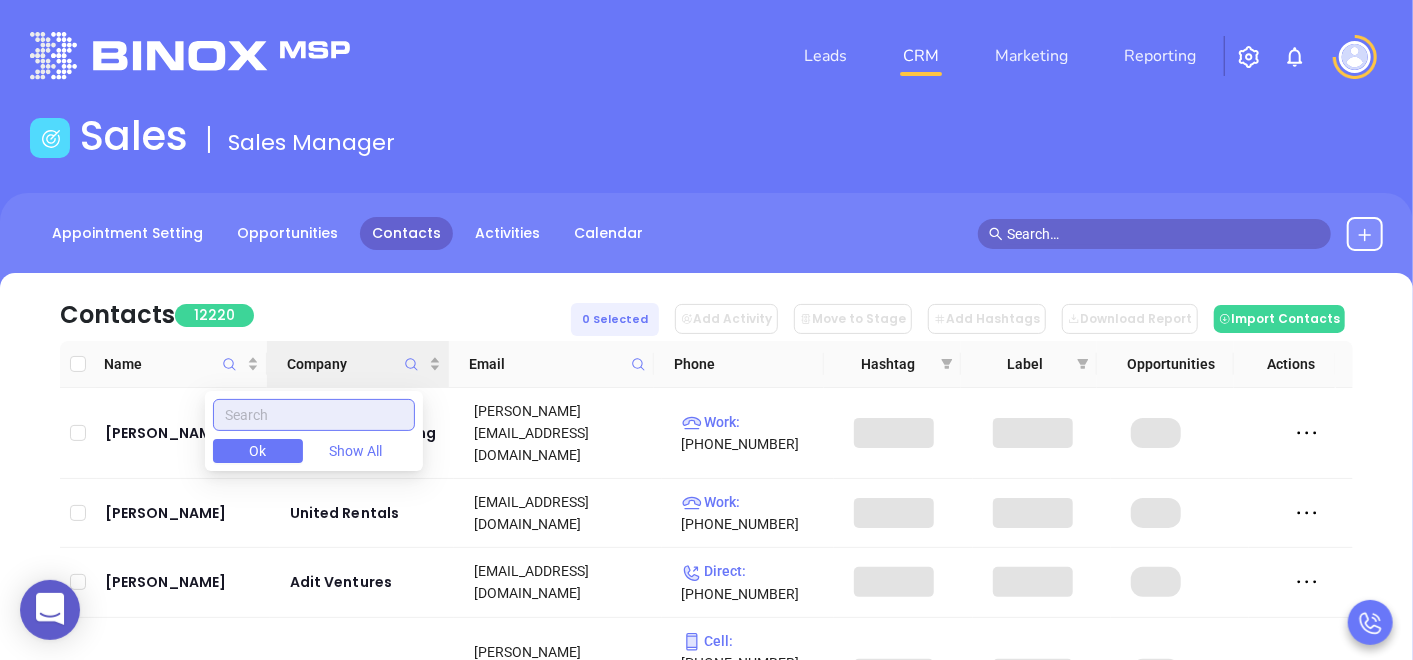 paste on "Carbo Insurance" 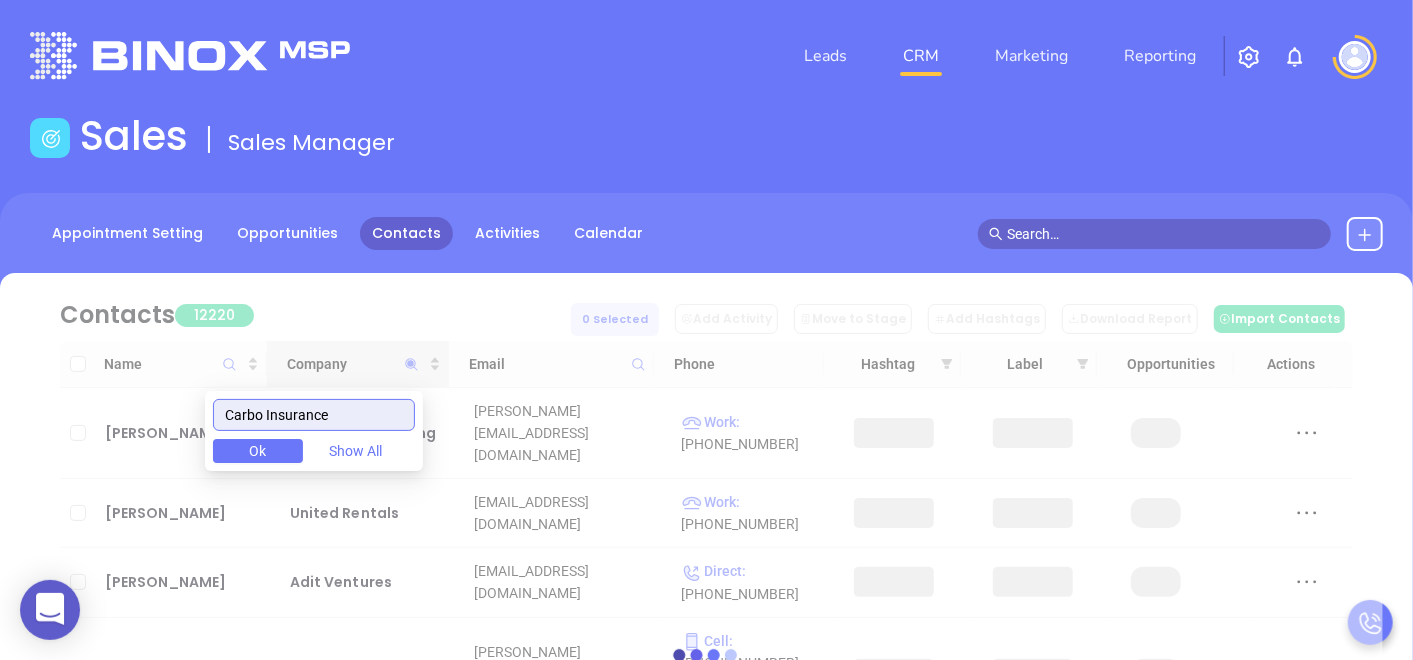 type on "Carbo Insurance" 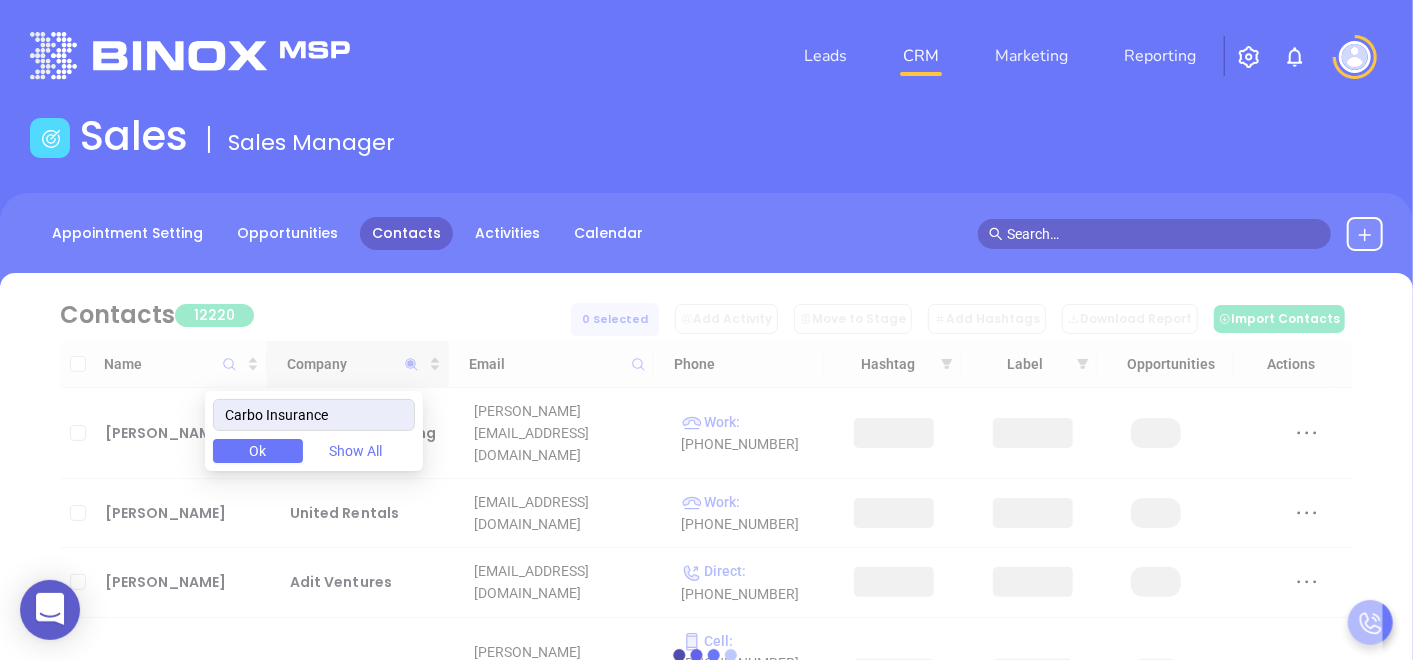 click at bounding box center [706, 654] 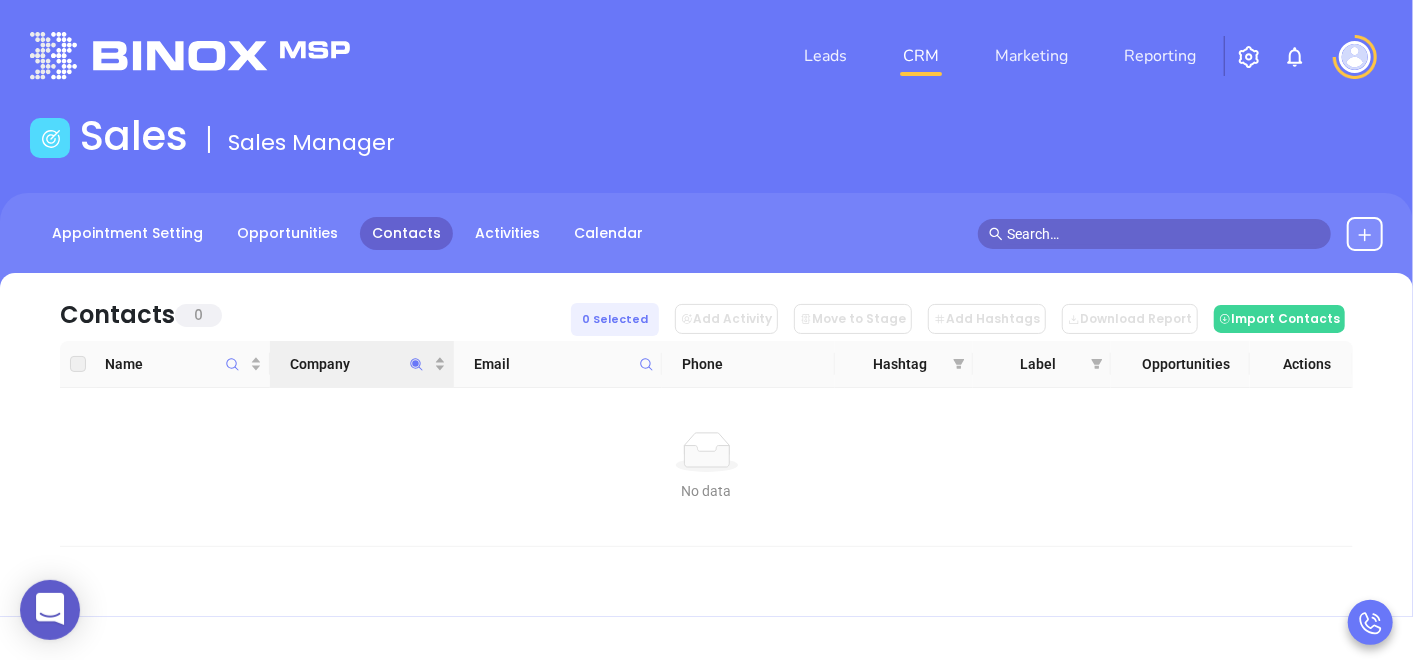 click 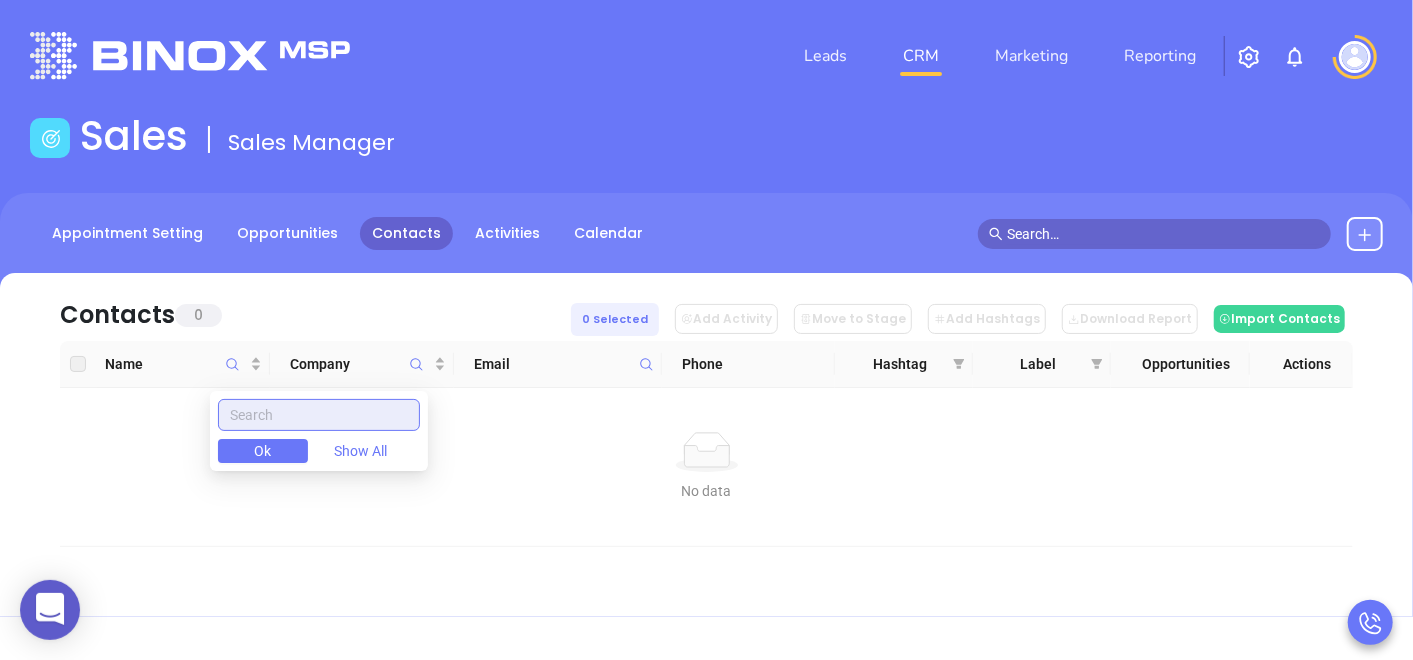 type 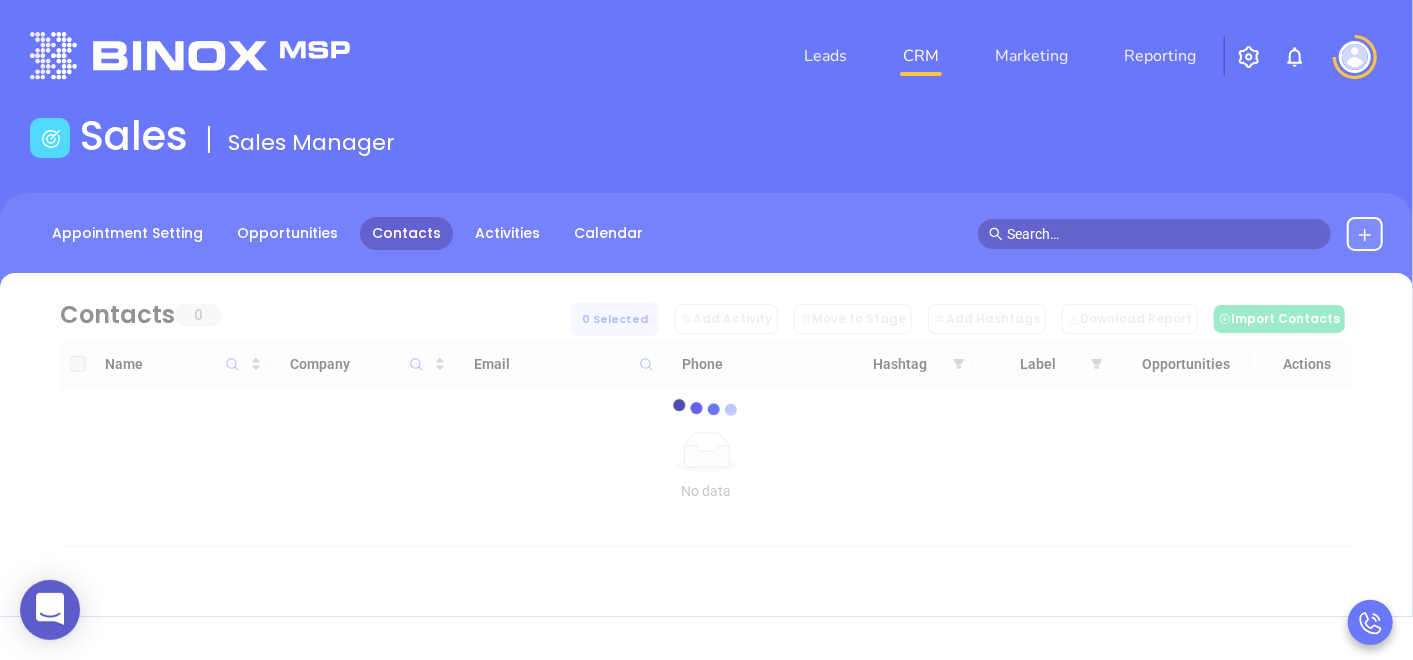 click on "loading Contacts 0 0 Selected Add Activity Move to Stage Add Hashtags Download Report Import Contacts Name Company Email Phone Hashtag Label Opportunities Actions                   No data No data loading" at bounding box center [706, 410] 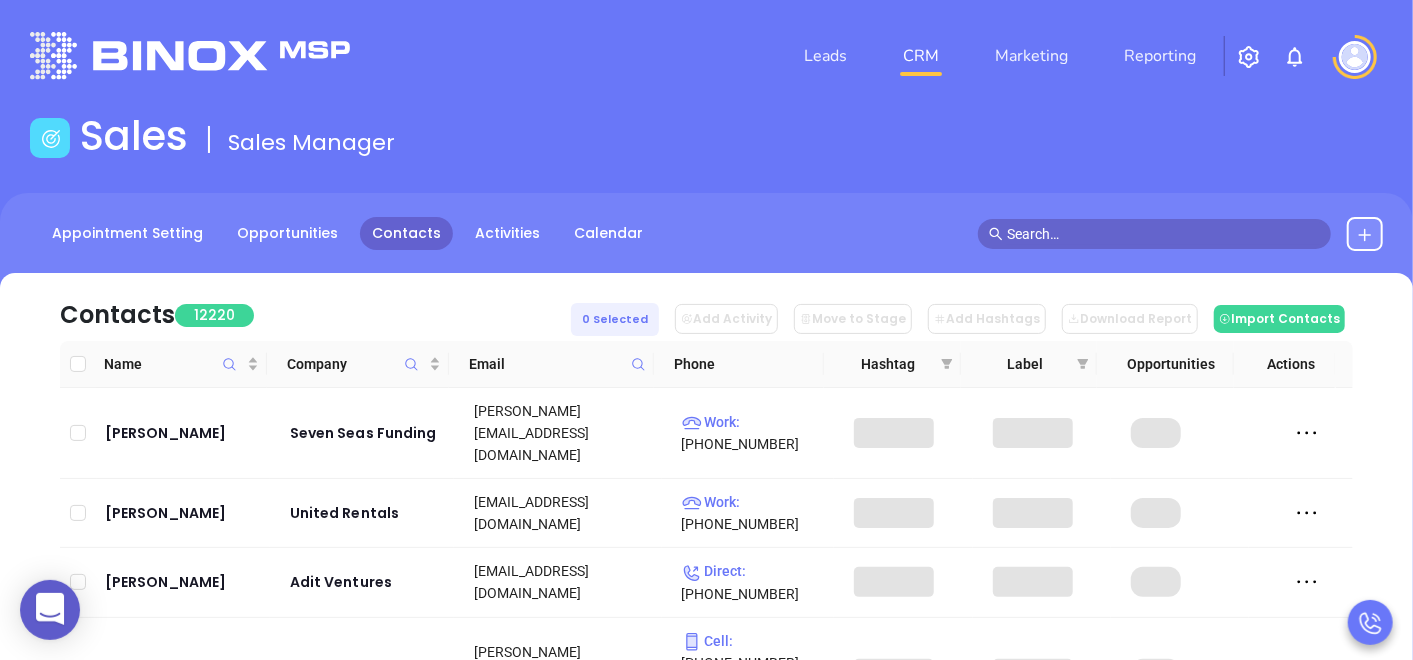 click 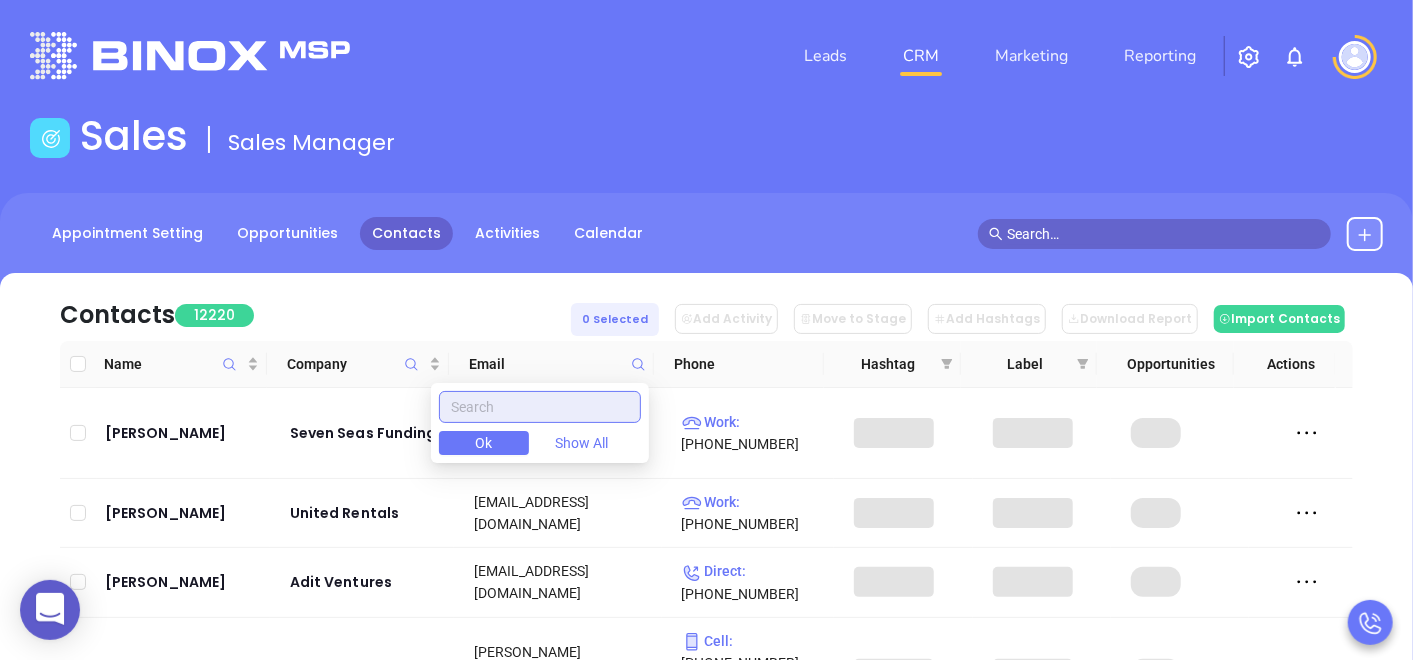 paste on "[DOMAIN_NAME]" 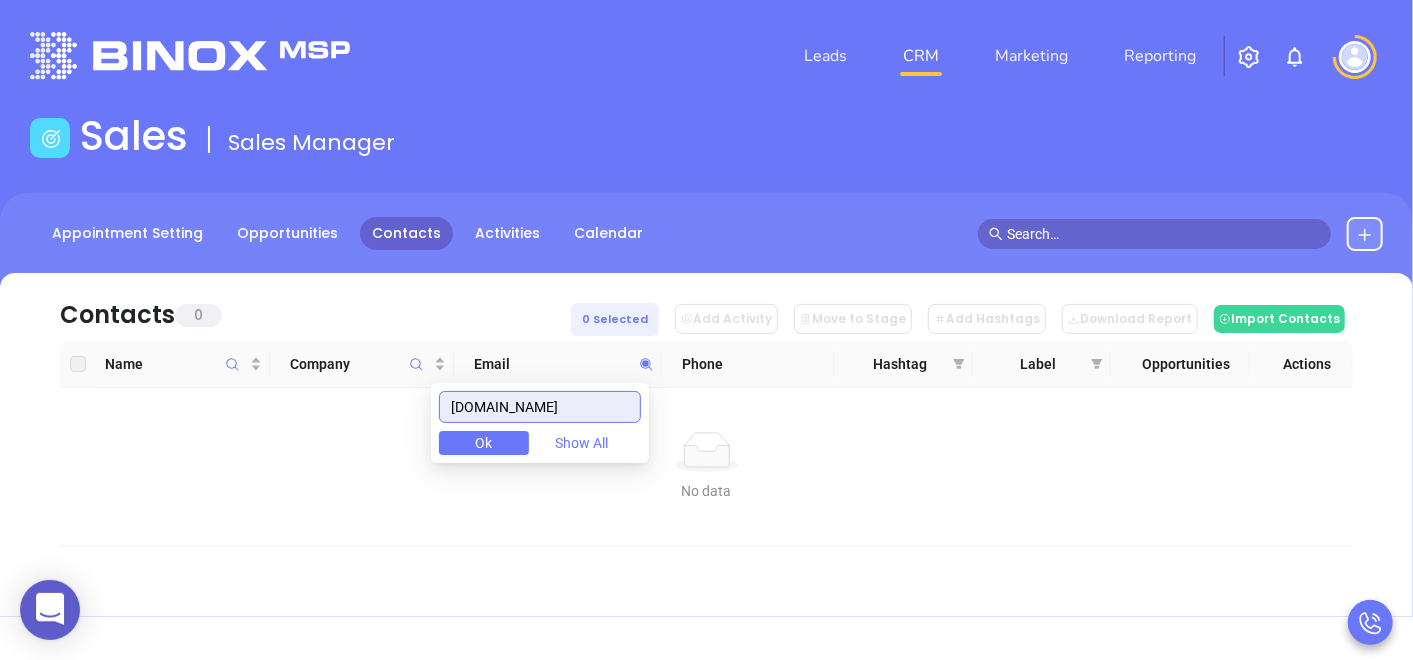 type on "[DOMAIN_NAME]" 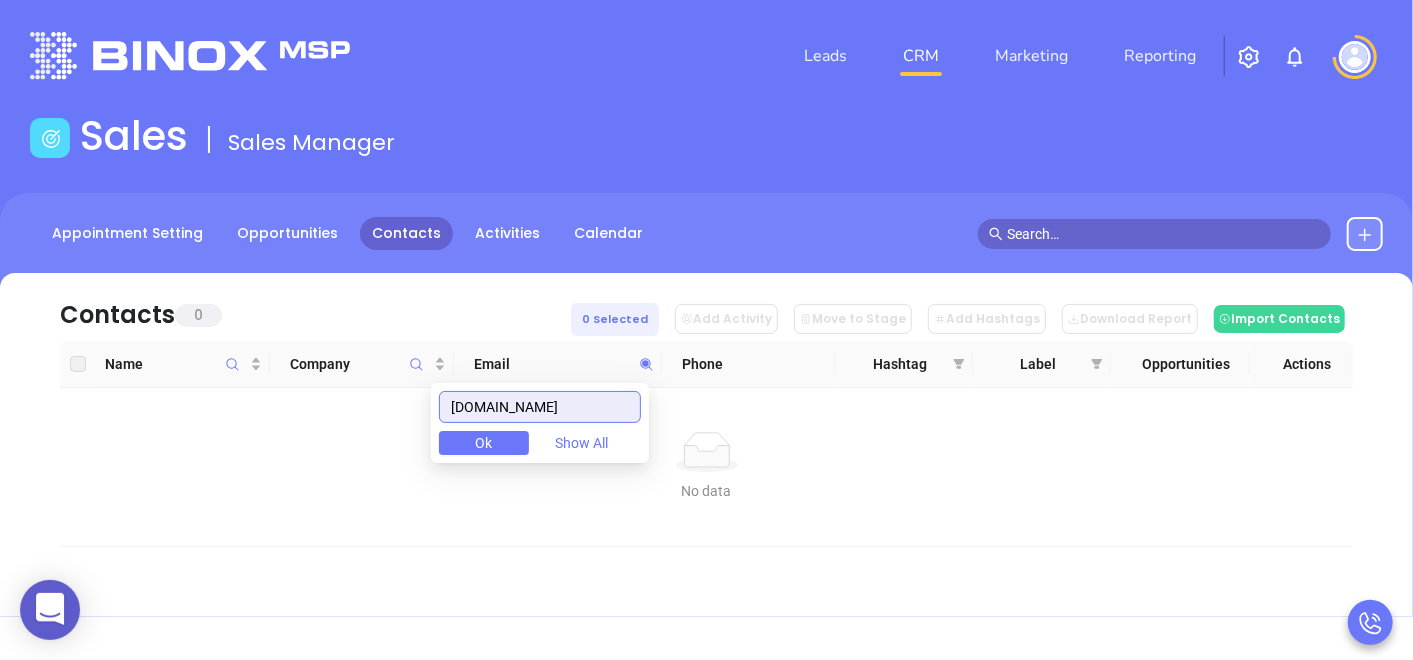 click on "[DOMAIN_NAME]" at bounding box center (540, 407) 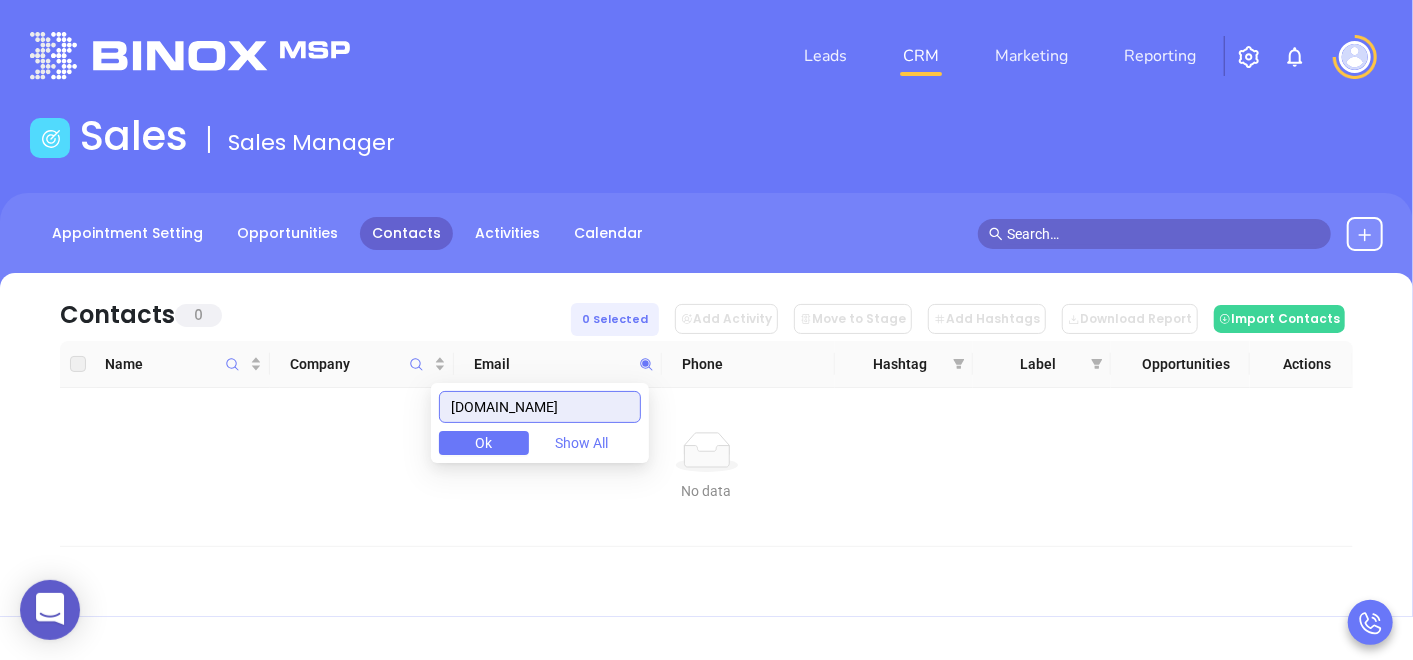 click on "[DOMAIN_NAME]" at bounding box center (540, 407) 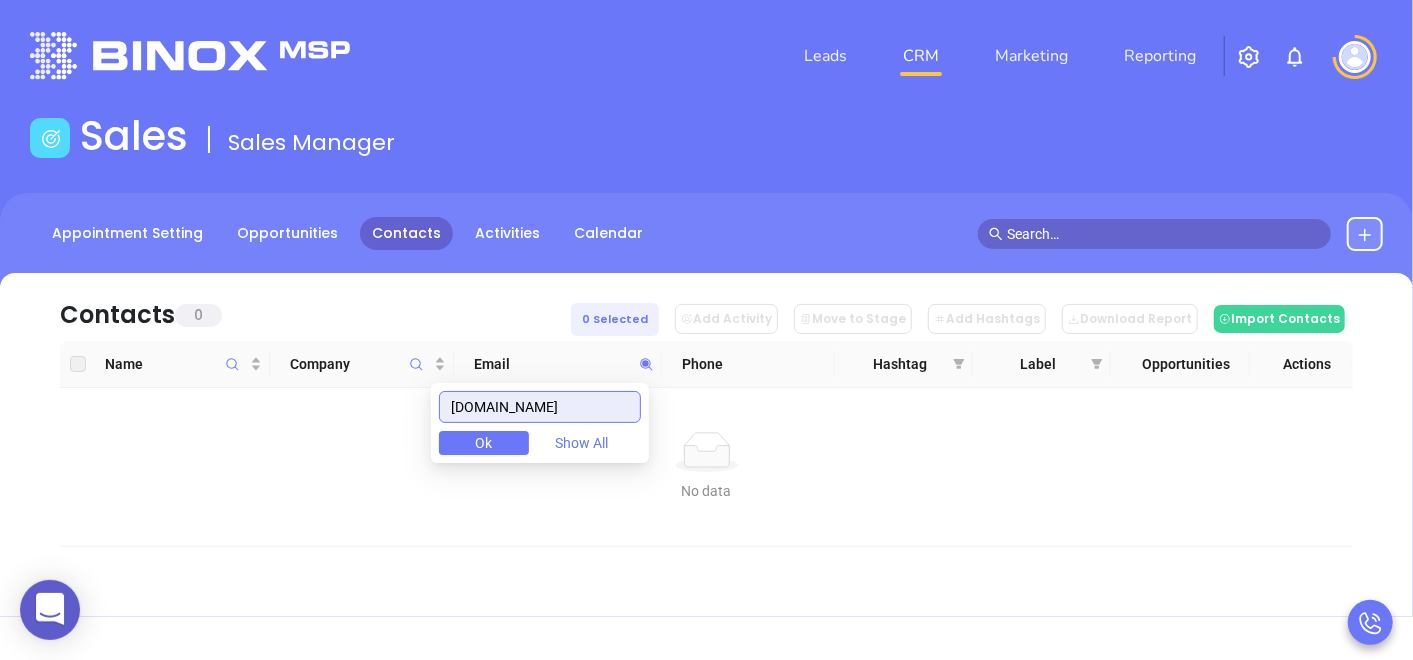 drag, startPoint x: 611, startPoint y: 411, endPoint x: 417, endPoint y: 426, distance: 194.57903 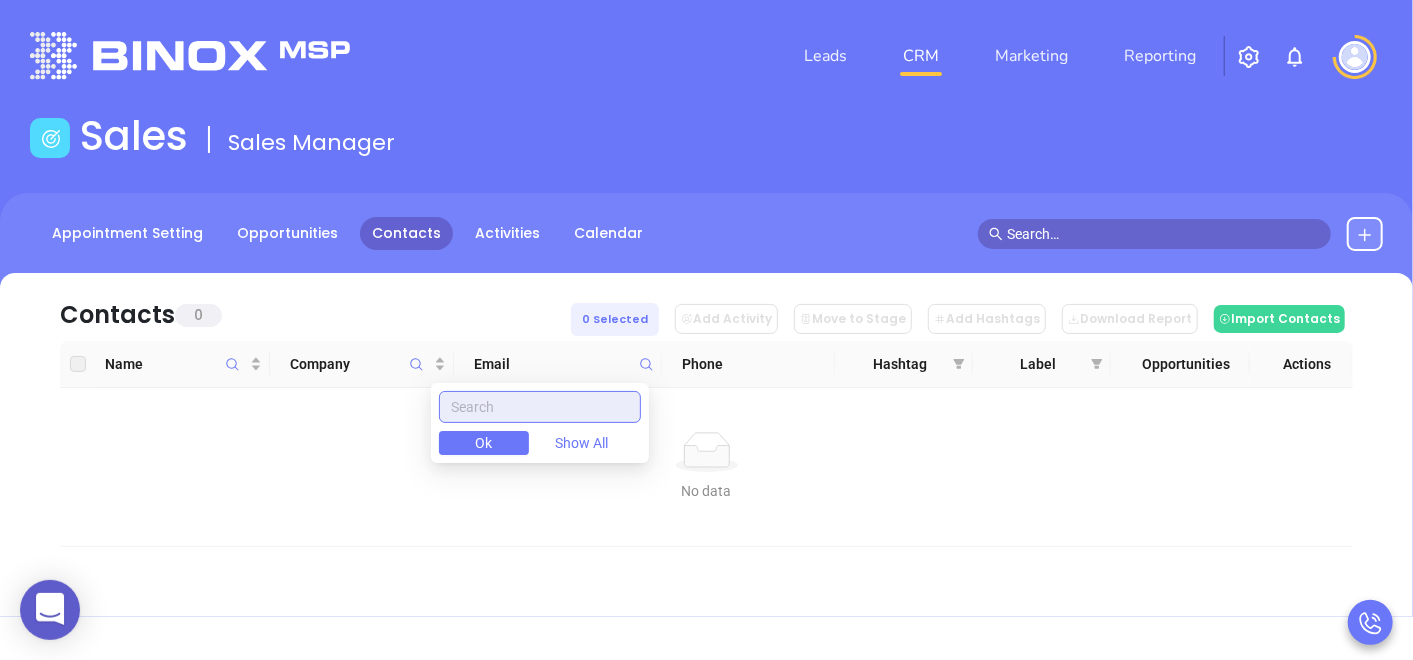 paste on "[DOMAIN_NAME]" 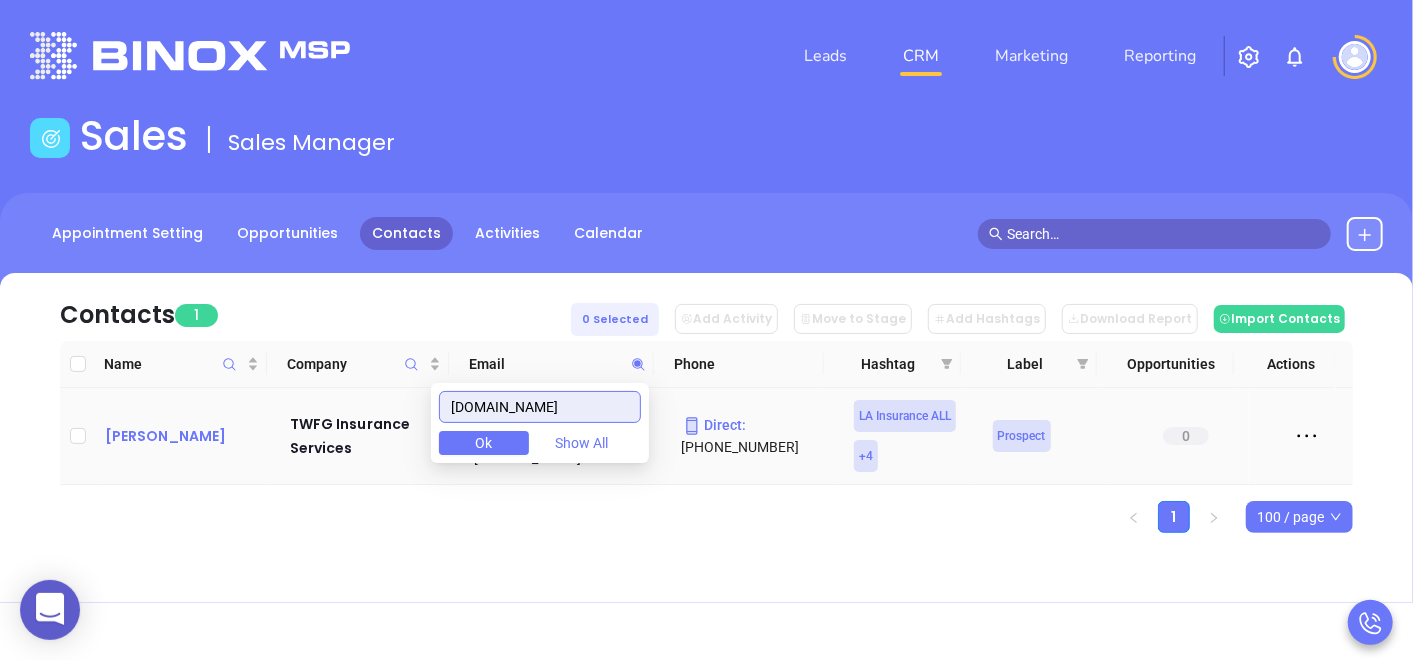 type on "[DOMAIN_NAME]" 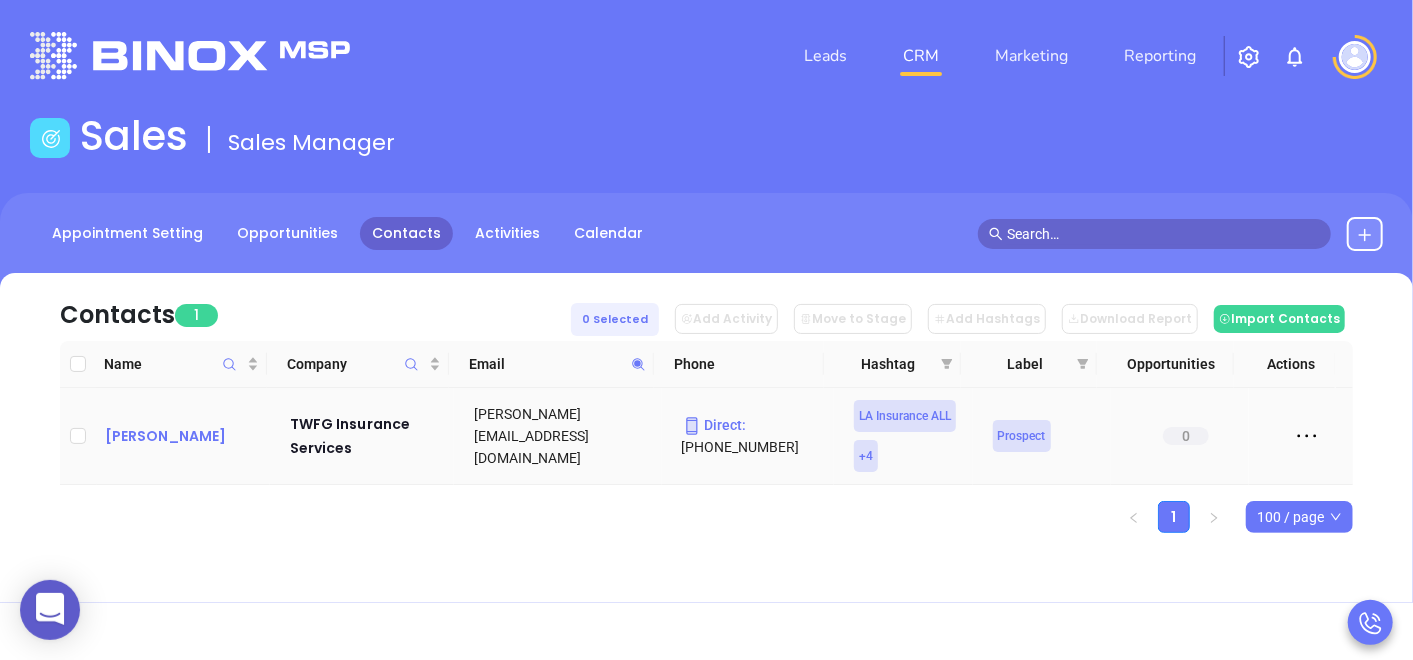 click on "[PERSON_NAME]" at bounding box center [183, 436] 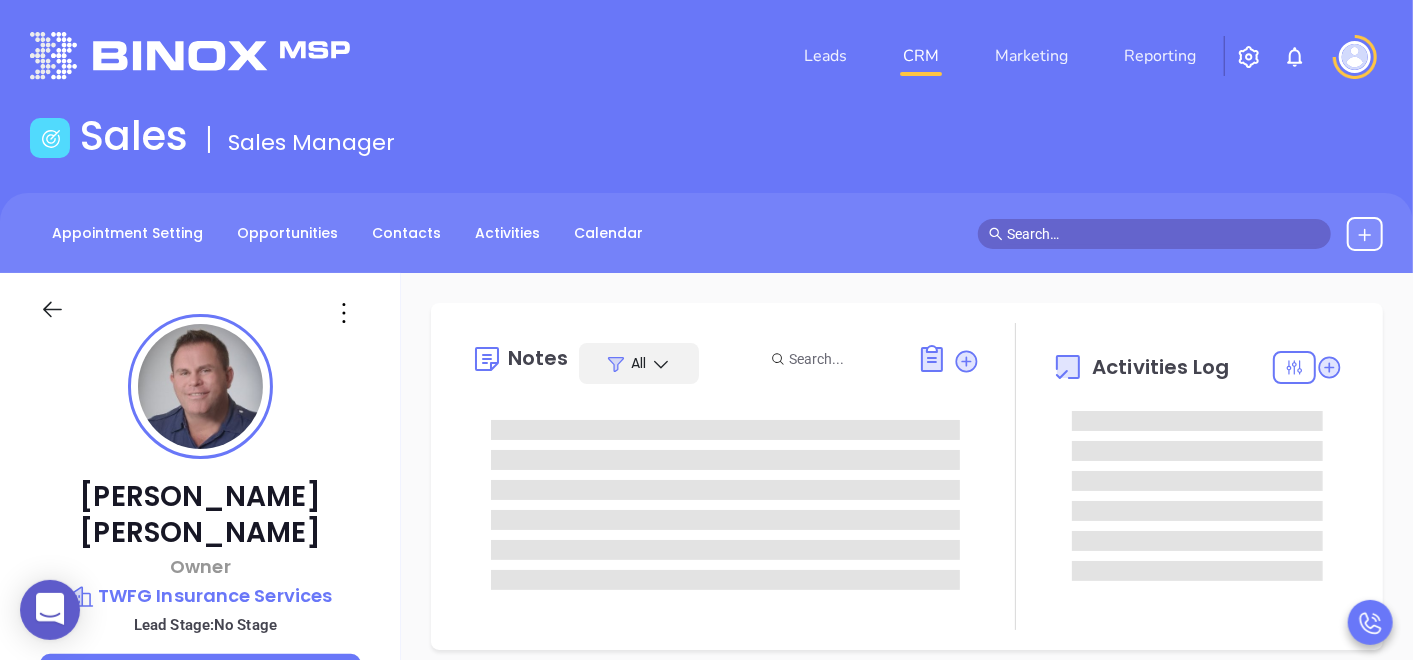 type on "[DATE]" 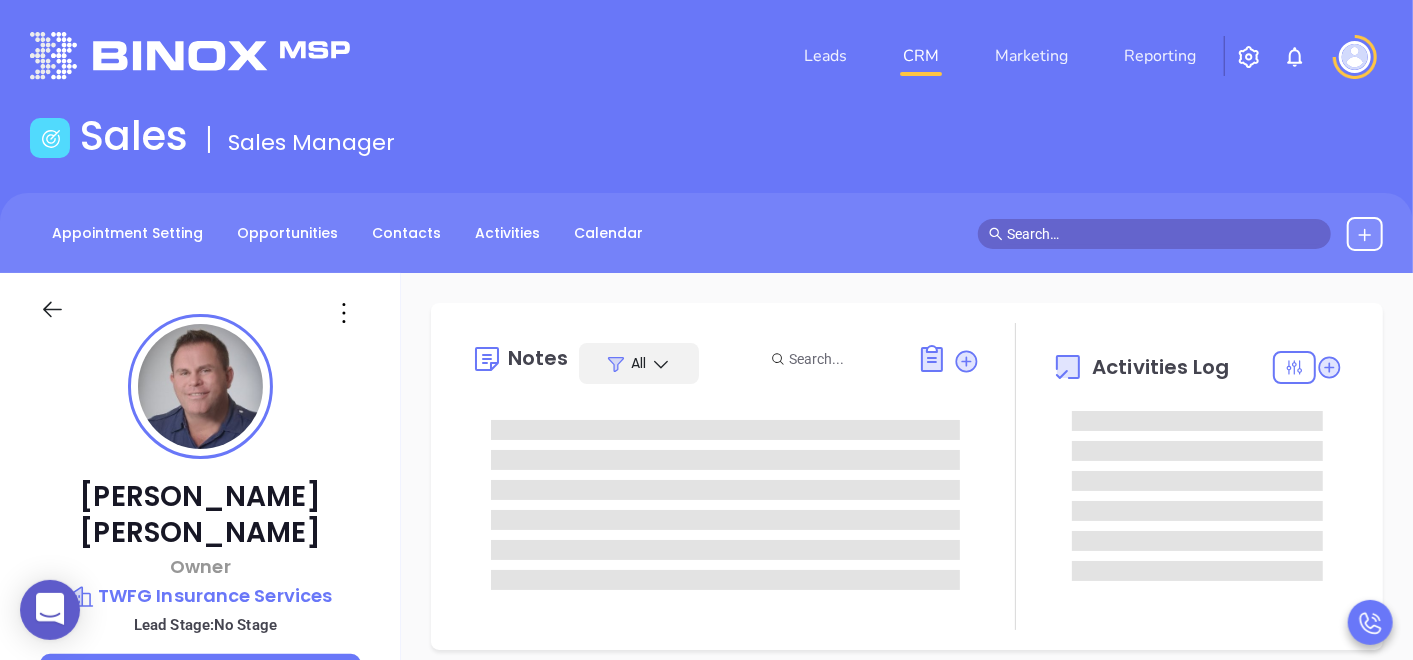 scroll, scrollTop: 580, scrollLeft: 0, axis: vertical 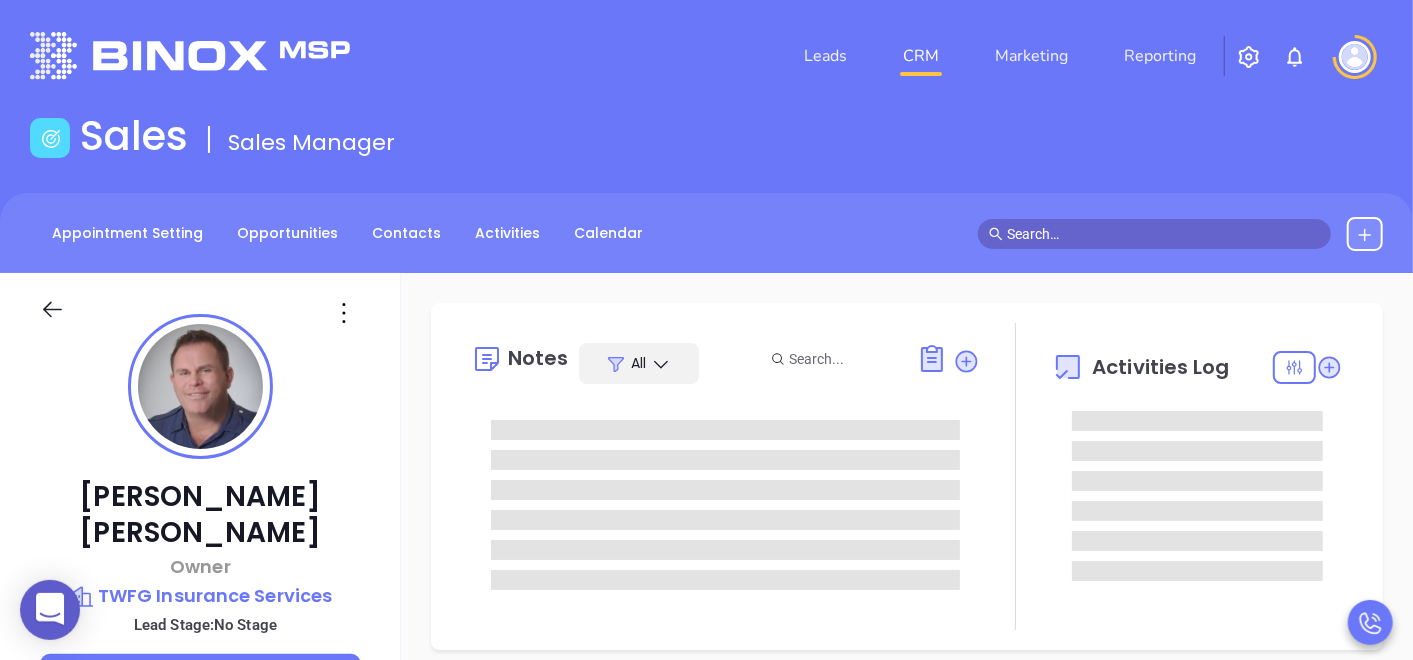 click on "Notes All Activities Log" at bounding box center [907, 476] 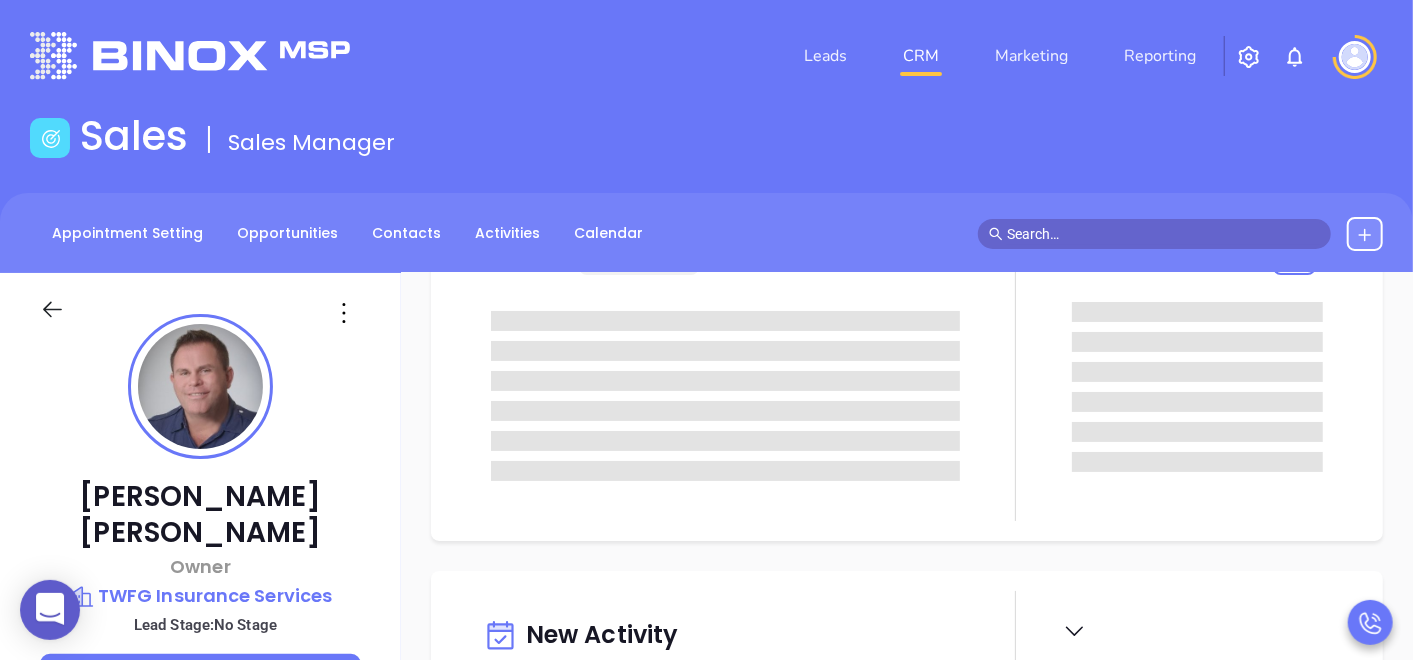 scroll, scrollTop: 355, scrollLeft: 0, axis: vertical 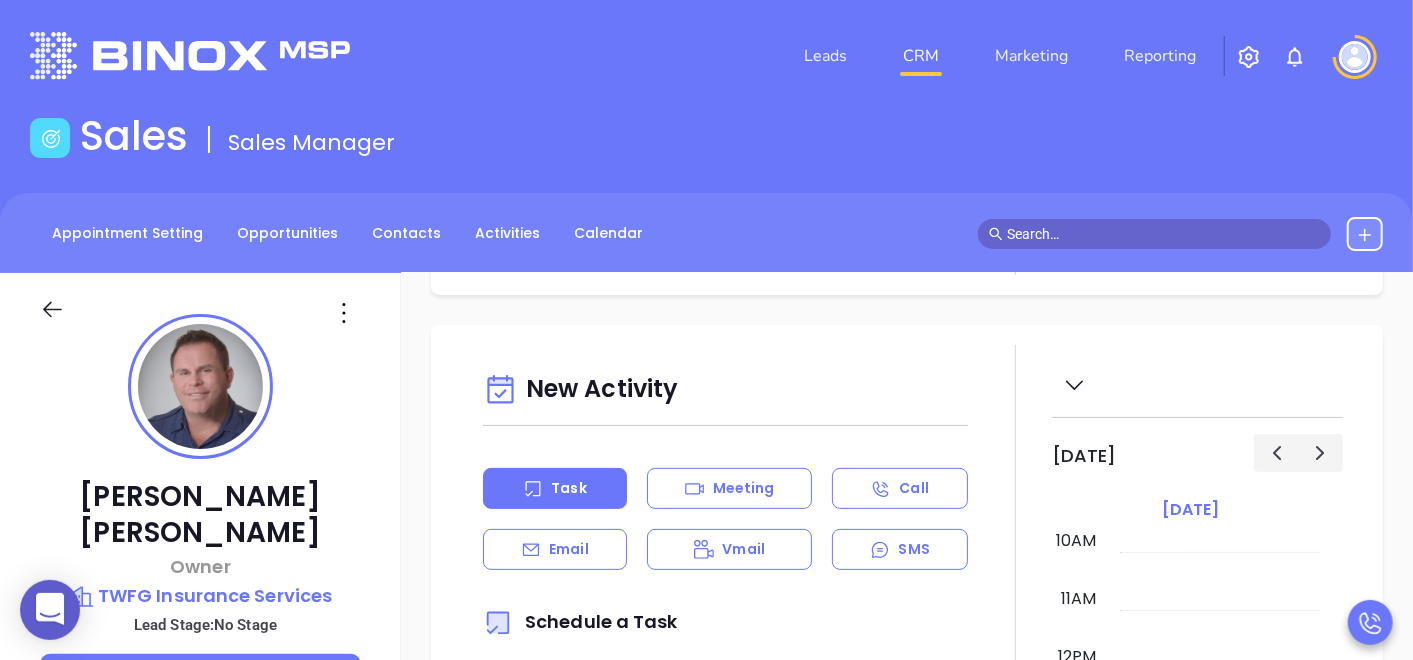 click on "New Activity Task Meeting Call Email Vmail SMS   Schedule a Task Select your date [DATE] ​ Select your time 10:00 am Title ​ Type ​ Assign To [PERSON_NAME] ​  Add Notes Arial     14                         Start writing... XXXXXXXXXXXXXXXXXXXXXXXXXXXXXXXXXXXXXXXXXXXXXXXXXXXXXXXXXXXXXXXXXXXXXXXXXXXXXXXXXXXXXXXXXXXXXXXXXXXXXXXXXXXXXXXXXXXXXXXXXXXXXXXXXXXXXXXXXXXXXXXXXXXXXXXXXXXXXXXXXXXXXXXXXXXXXXXXXXXXXXXXXXXXXXXXXXXXXXXXXXXXXXXXXXXXXXXXXXXXXXXXXXXXXXXXXXXXXXXXXXXXXXXXXXXXXXXX Chars: 0 Words: 0                 ﻿
Powered by Jodit
Cancel Save [DATE] 12am 1am 2am 3am 4am 5am 6am 7am 8am 9am 10am 11am 12pm 1pm 2pm 3pm 4pm 5pm 6pm 7pm 8pm 9pm 10pm 11pm" at bounding box center [907, 900] 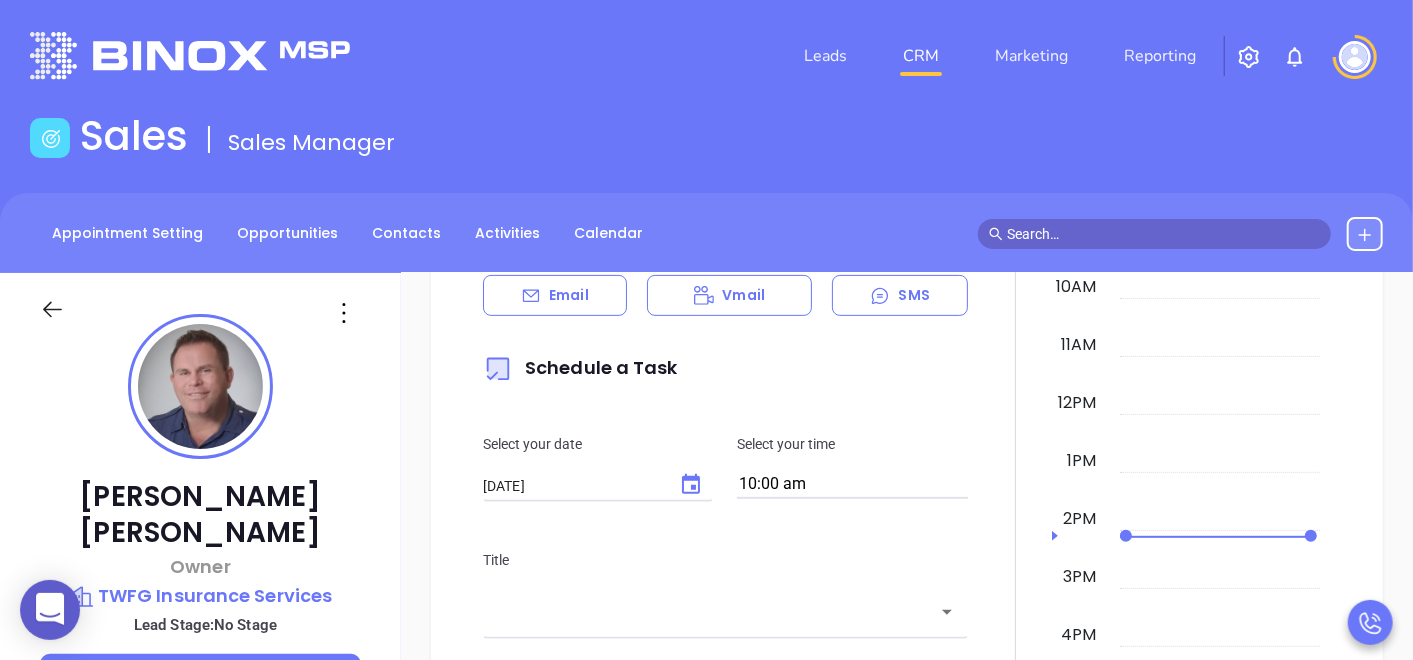 scroll, scrollTop: 530, scrollLeft: 0, axis: vertical 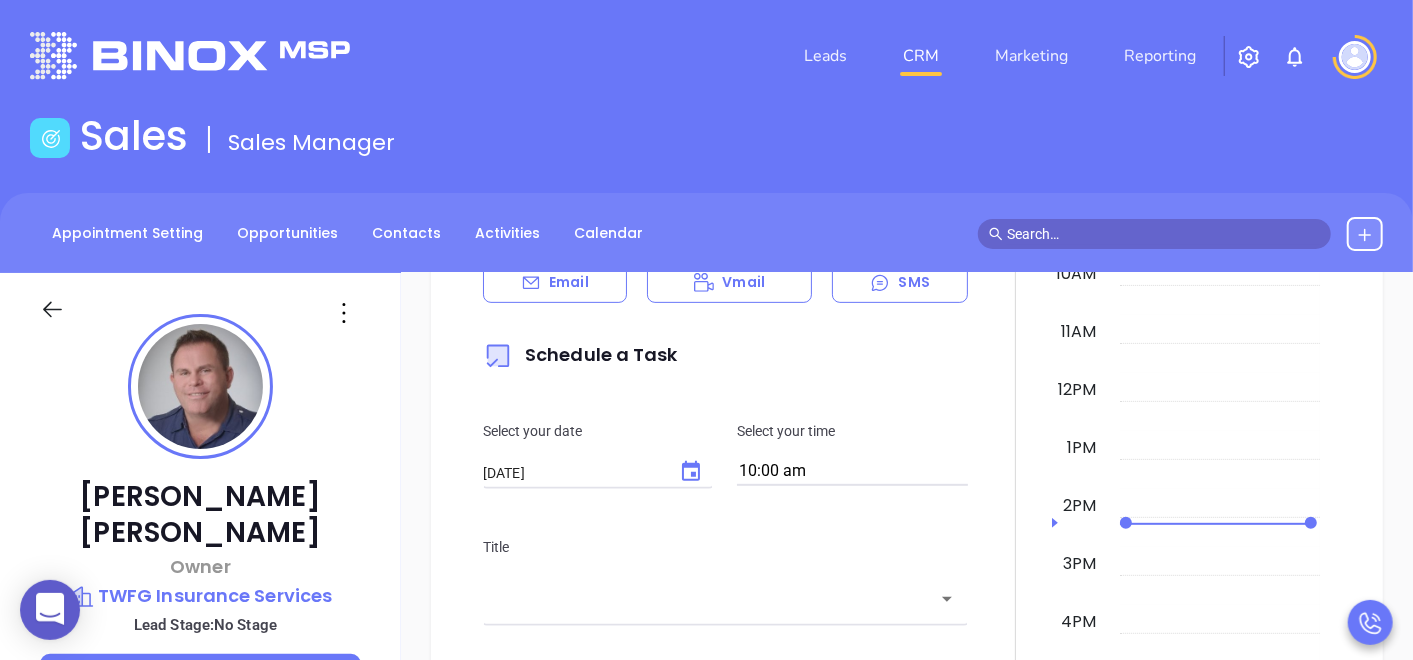click on "[PERSON_NAME] Owner   TWFG Insurance Services Lead Stage:  No Stage  Add Opportunity  Book Now   Stage: Not Defined Temp: Not Defined Label: Prospect   Check for Binox AI Data Enrichment    Email:   [PERSON_NAME][EMAIL_ADDRESS][DOMAIN_NAME] Direct :   [PHONE_NUMBER] Work:  [PHONE_NUMBER] Company:   TWFG Insurance Services Job Title:   Owner Department:   Marketing Appointment Setter:     Referred by:   Lead Source:   Binox Contact Address:   [STREET_ADDRESS][PERSON_NAME][DATE] Local Time:" at bounding box center [200, 685] 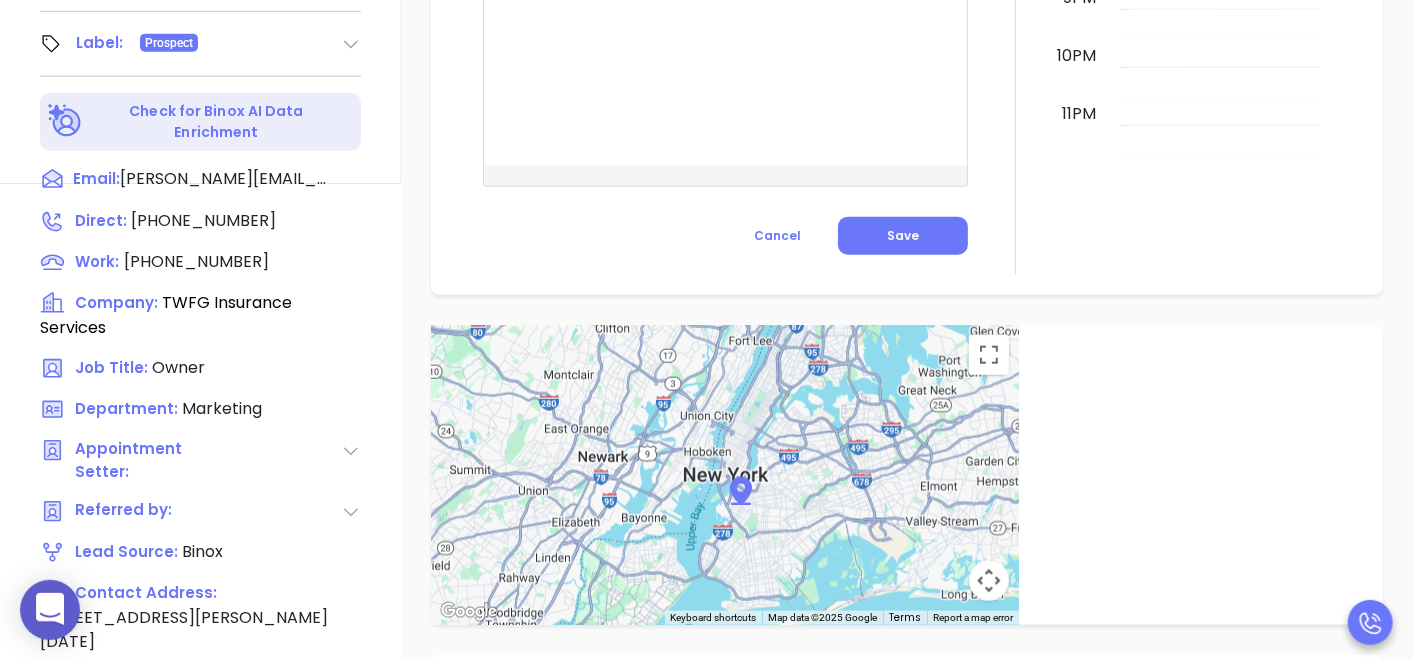 scroll, scrollTop: 1012, scrollLeft: 0, axis: vertical 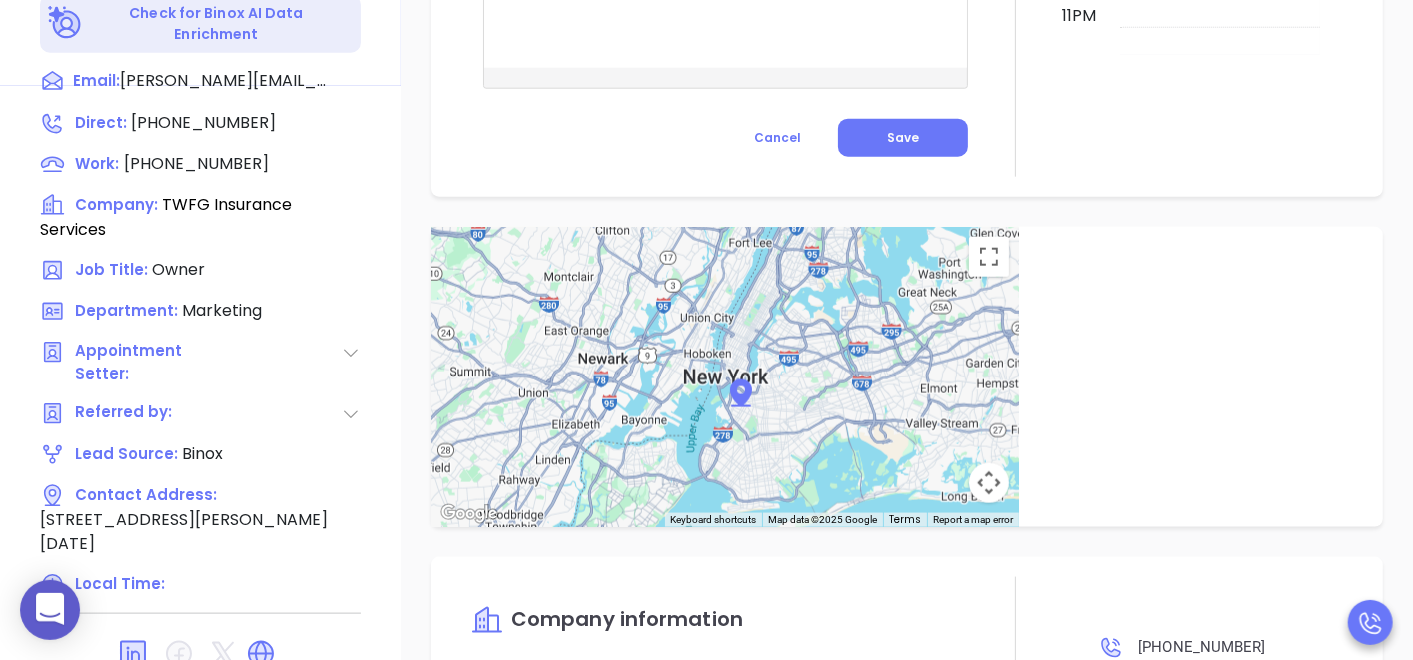 click on "0 Leads CRM Marketing   Reporting Financial Leads Leads Sales Sales Manager Appointment Setting Opportunities Contacts Activities Calendar Call Now Call To +1 ​ 1     2 ABC 3 DEF 4 GHI 5 JKL 6 MNO 7 PQRS 8 TUV 9 WXYZ *     0 + #     Call [PERSON_NAME] Owner   TWFG Insurance Services Lead Stage:  No Stage  Add Opportunity  Book Now   Stage: Not Defined Temp: Not Defined Label: Prospect   Check for Binox AI Data Enrichment    Email:   [PERSON_NAME][EMAIL_ADDRESS][DOMAIN_NAME] Direct :   [PHONE_NUMBER] Work:  [PHONE_NUMBER] Company:   TWFG Insurance Services Job Title:   Owner Department:   Marketing Appointment Setter:     Referred by:   Lead Source:   Binox Contact Address:   [STREET_ADDRESS][PERSON_NAME][DATE] Local Time:   Notes All       Jun 11, 2024  01:56 PM [DATE] By Gaby De la OLead comes from Binox searchWhen calling back the DM the gk told me that they are not interested, that's what the DM said, they have their own IT and are not planning to change anything. /[PERSON_NAME] 100 % SMS" at bounding box center (706, -682) 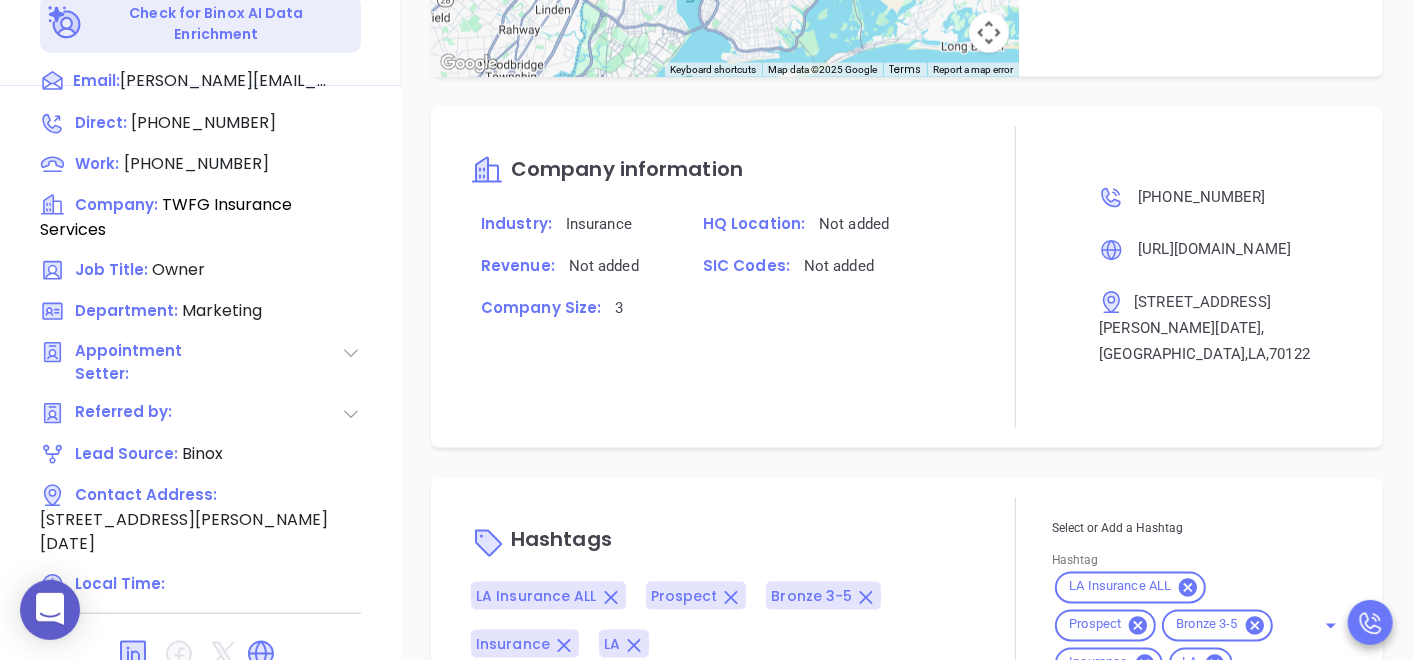 scroll, scrollTop: 1071, scrollLeft: 0, axis: vertical 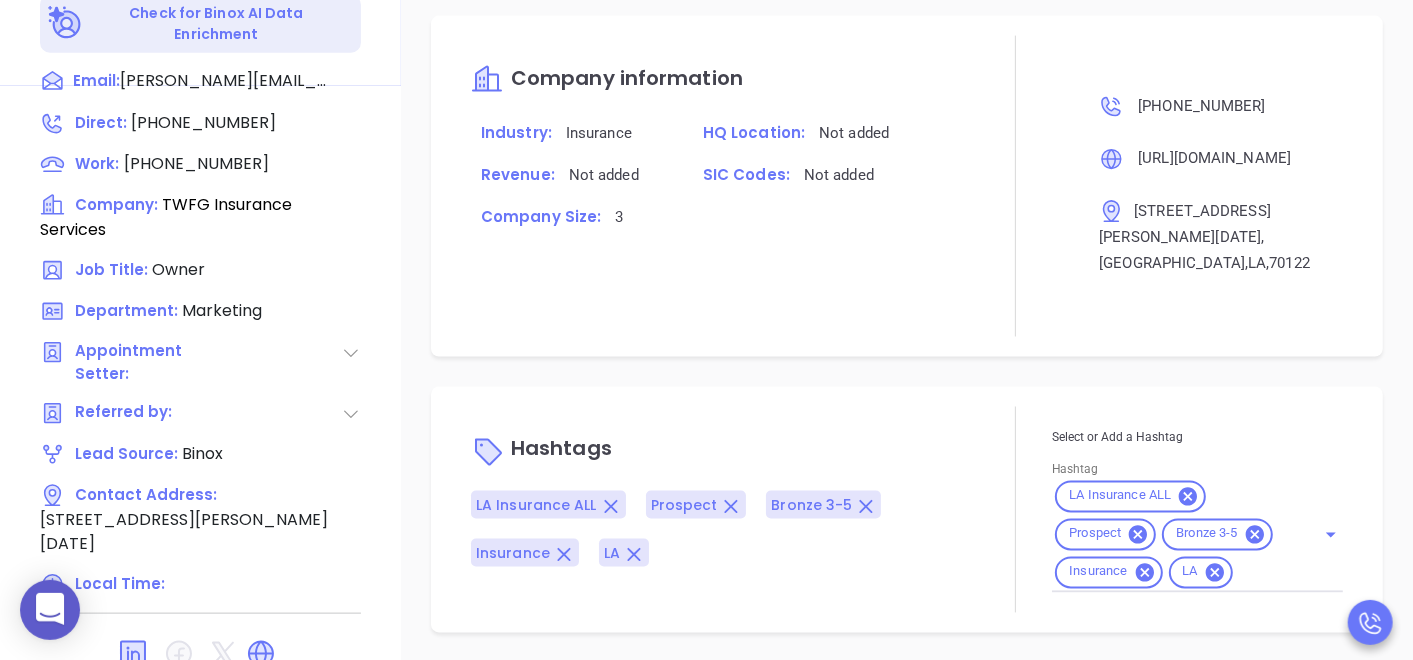click on "Notes All       Jun 11, 2024  01:56 PM [DATE] By [PERSON_NAME] De la OLead comes from Binox searchWhen calling back the DM the gk told me that they are not interested, that's what the DM said, they have their own IT and are not planning to change anything. /[PERSON_NAME] Activities Log 100 % [DATE] By Gaby De la OLead comes from Binox searchWhen calling back the DM the gk told me that they are not interested, that's what the DM said, they have their own IT and are not planning to change anything. /[PERSON_NAME] [DATE] 01:56 PM New Activity Task Meeting Call Email Vmail SMS   Schedule a Task Select your date [DATE] ​ Select your time 10:00 am Title ​ Type ​ Assign To [PERSON_NAME] ​  Add Notes Arial     14                         Start writing... Chars: 0 Words: 0                 ﻿
Powered by Jodit
Cancel Save [DATE] 12am 1am 2am 3am 4am 5am 6am 7am 8am 9am 10am 11am 12pm 1pm 2pm 3pm 4pm 5pm 6pm 7pm 8pm 9pm 10pm 11pm ← Move left → Move right ↑ +" at bounding box center (907, -39) 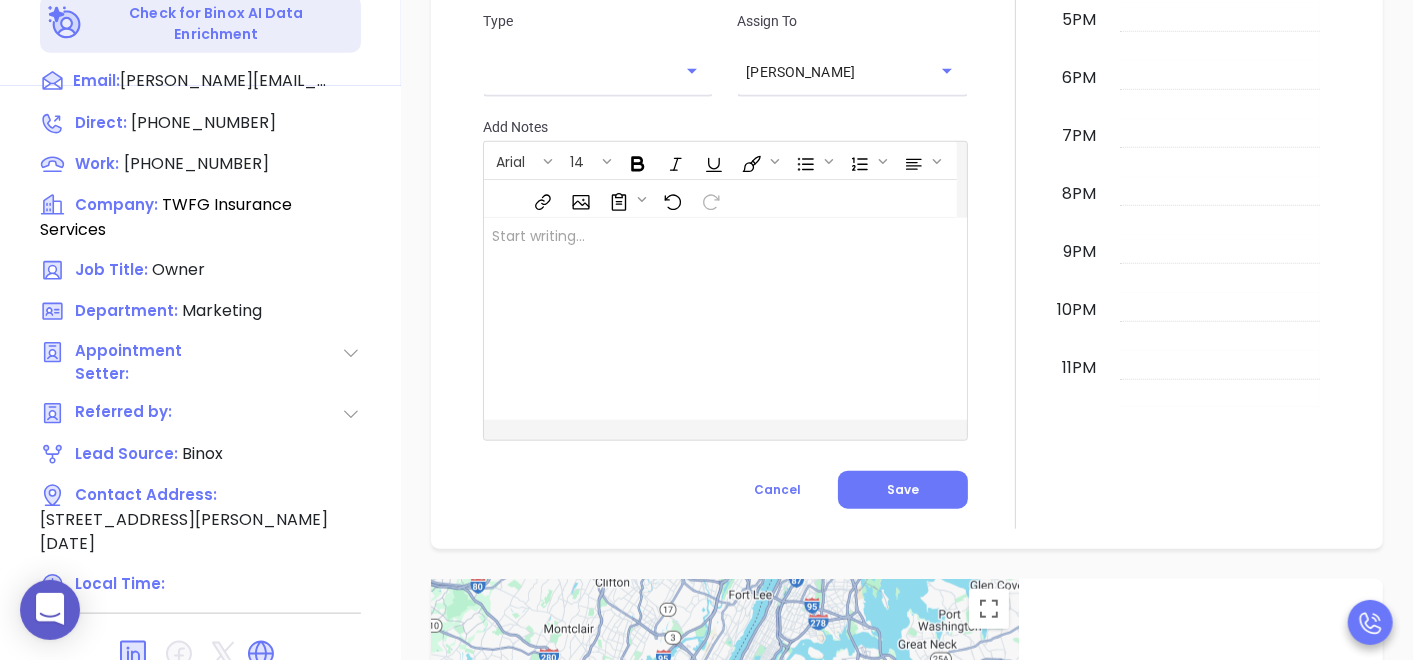 scroll, scrollTop: 0, scrollLeft: 0, axis: both 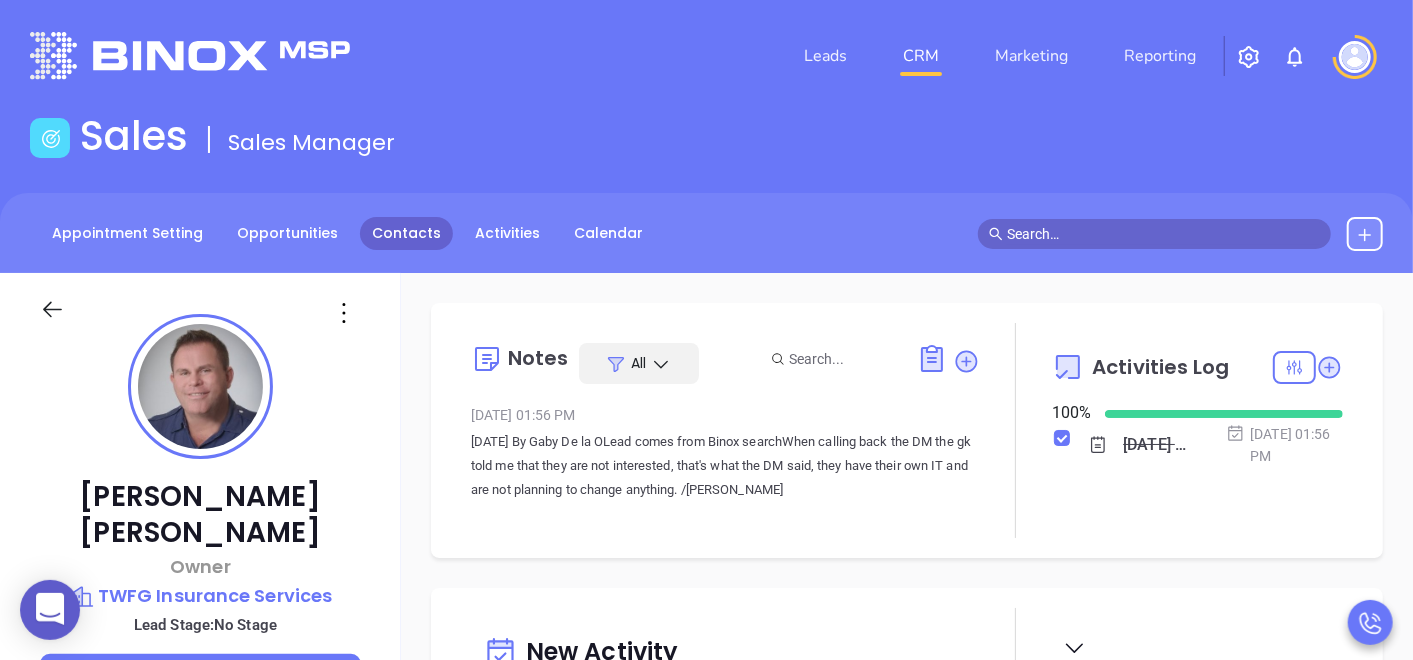 click on "Contacts" at bounding box center (406, 233) 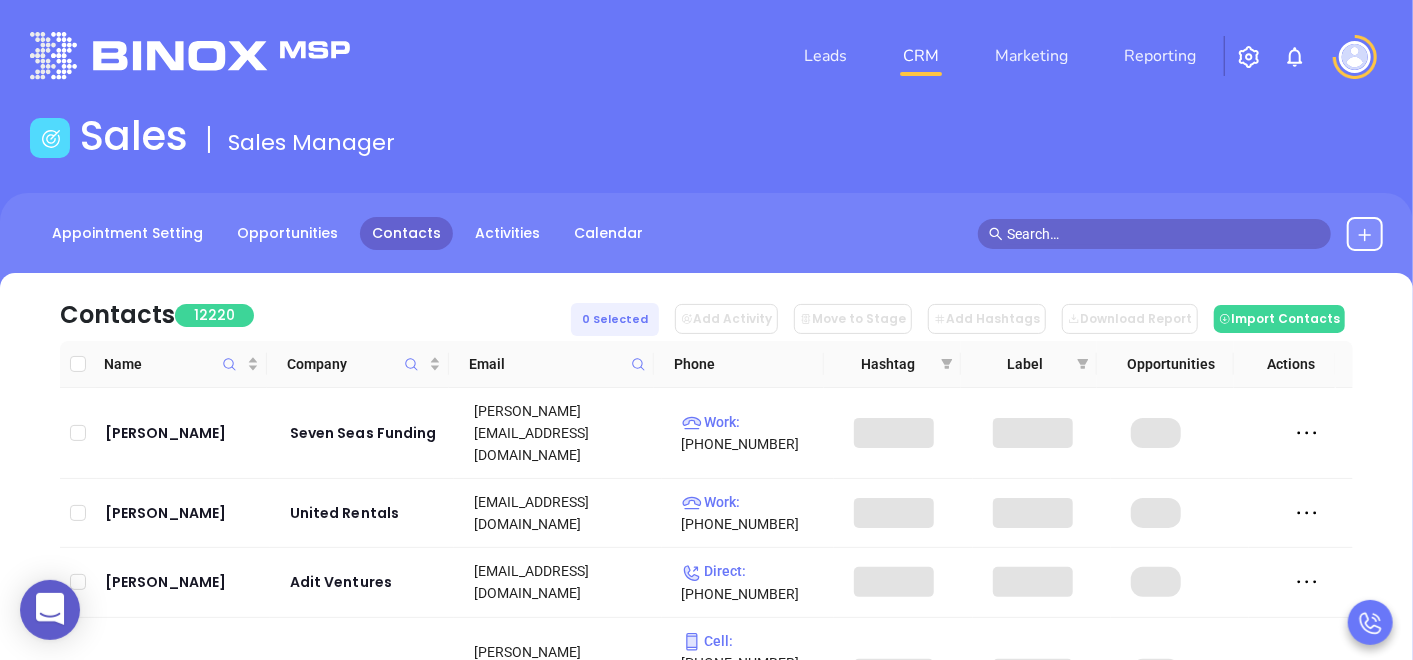 click at bounding box center [638, 364] 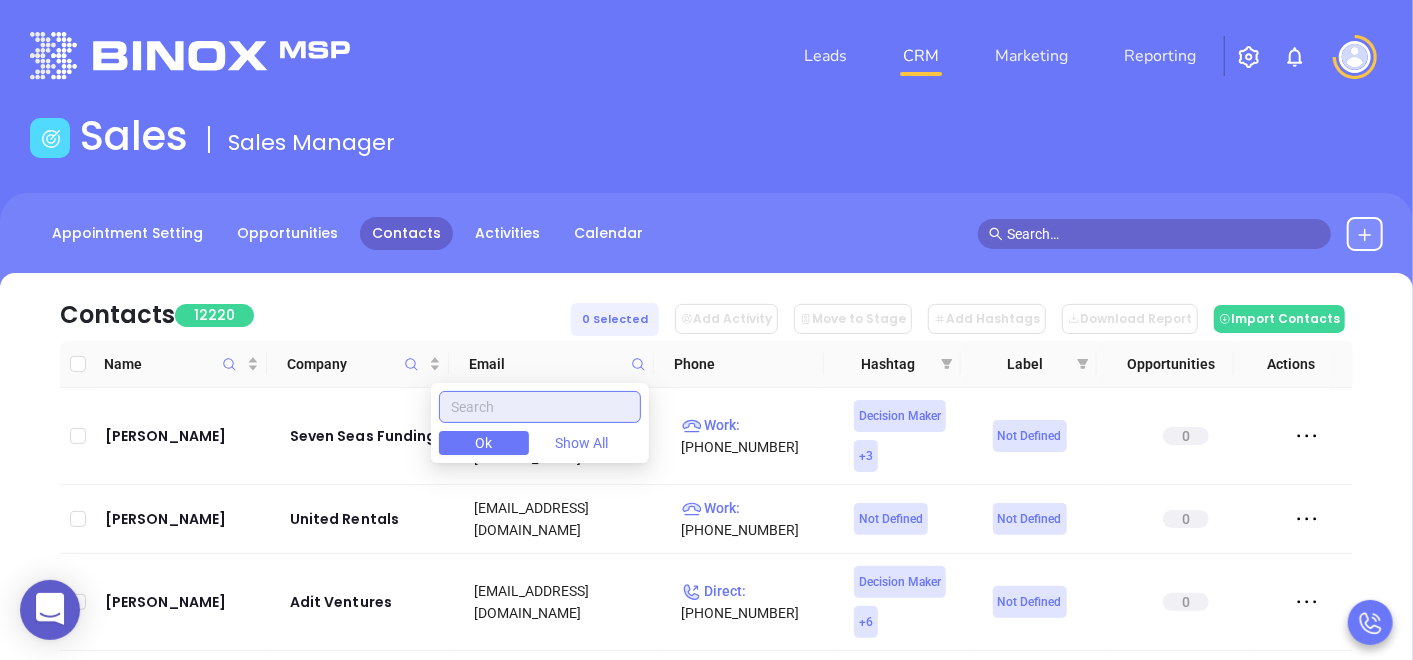 paste on "[DOMAIN_NAME]" 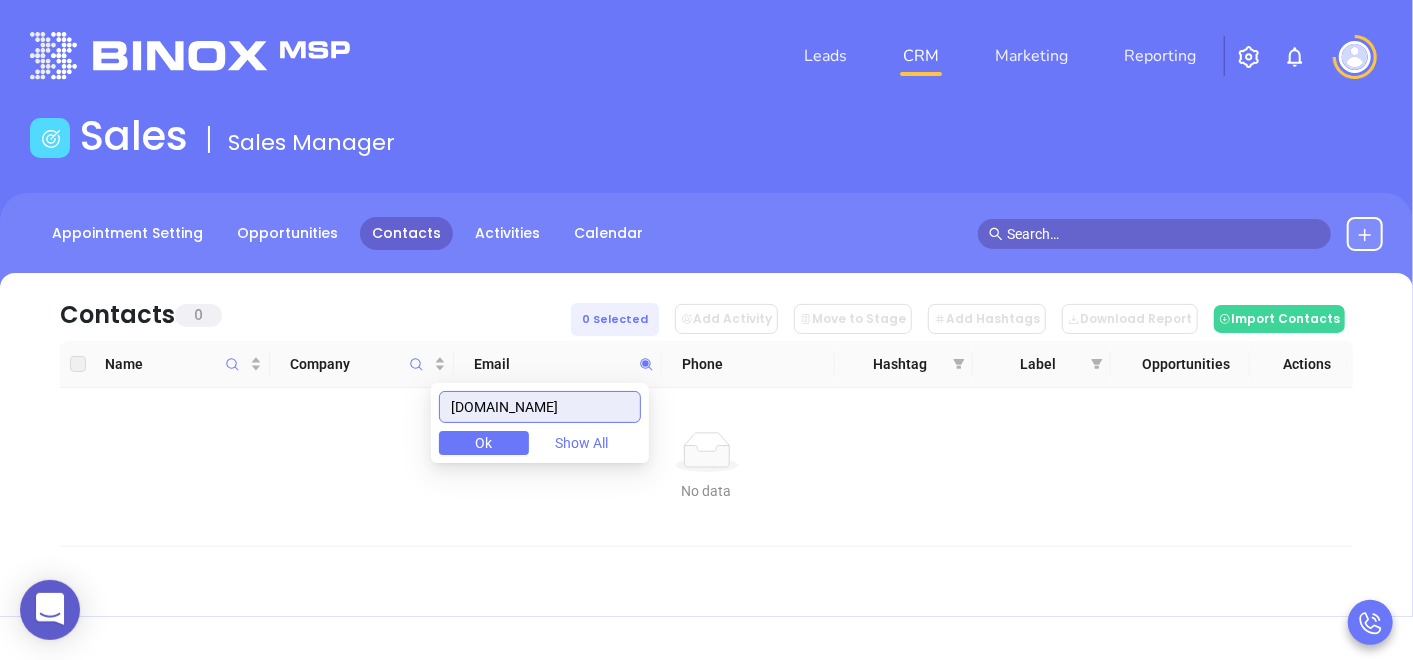 type on "[DOMAIN_NAME]" 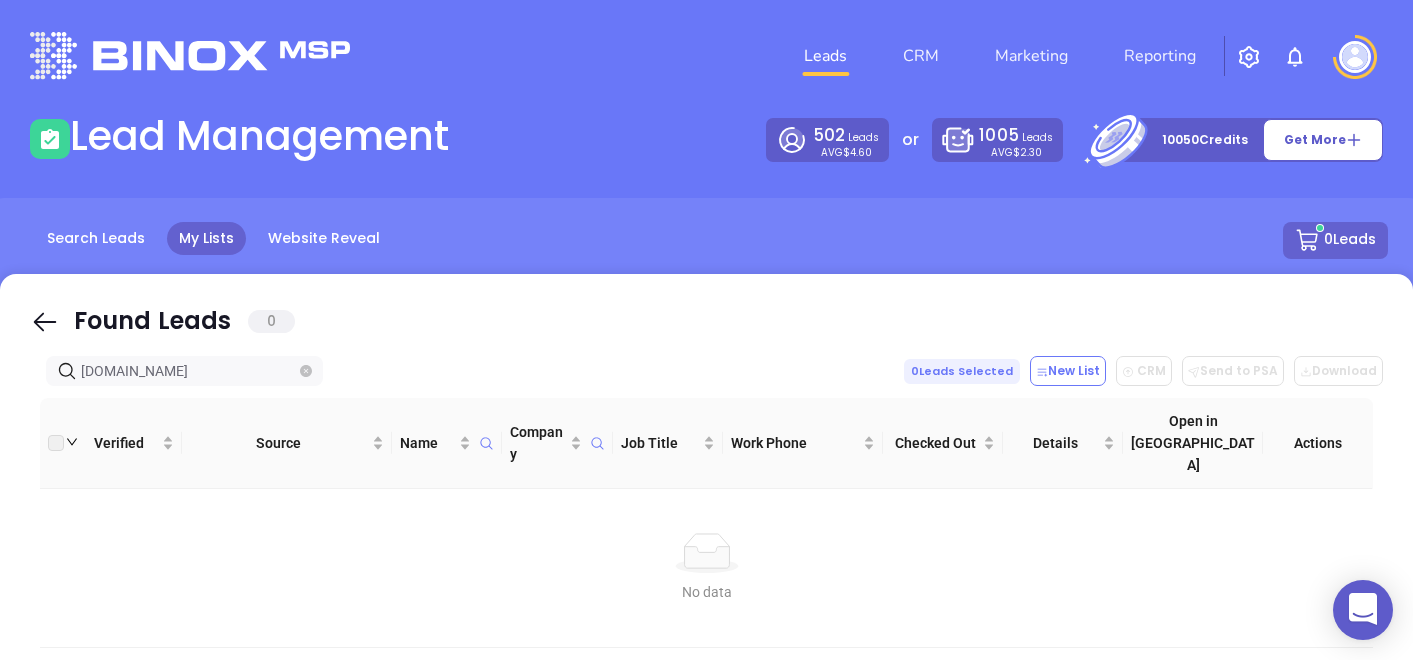 scroll, scrollTop: 0, scrollLeft: 0, axis: both 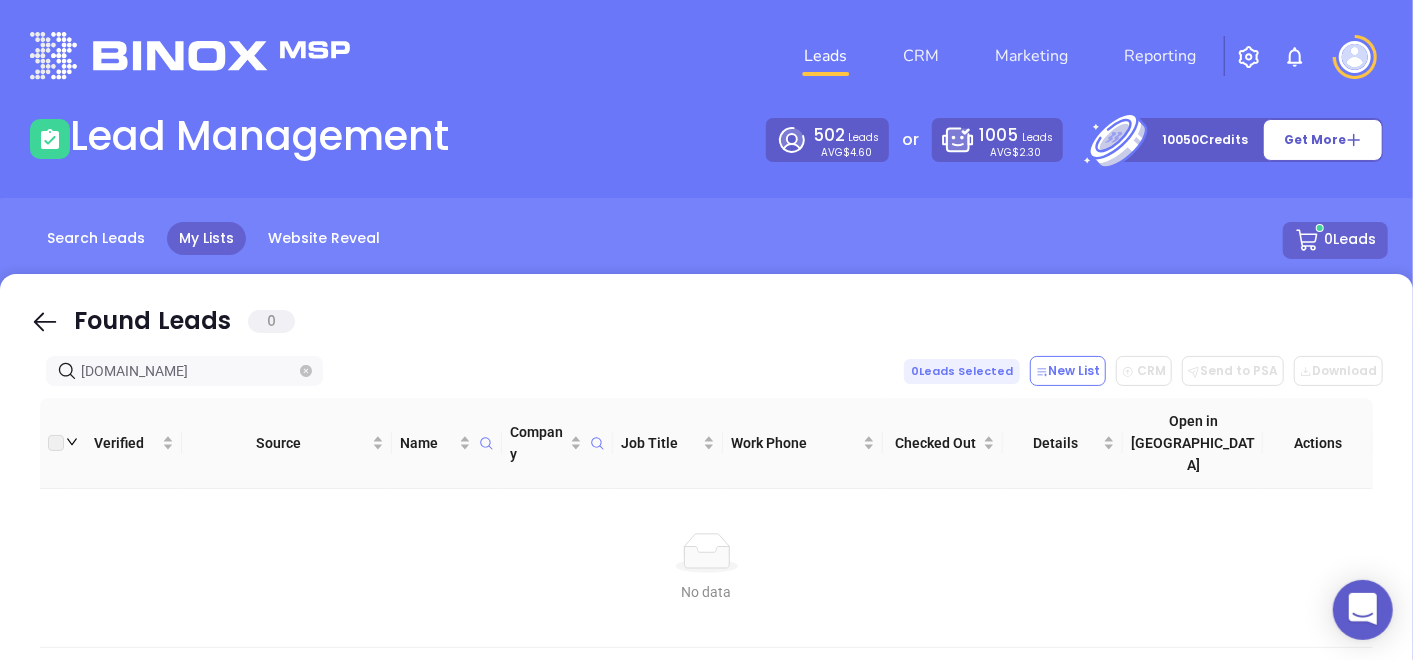click 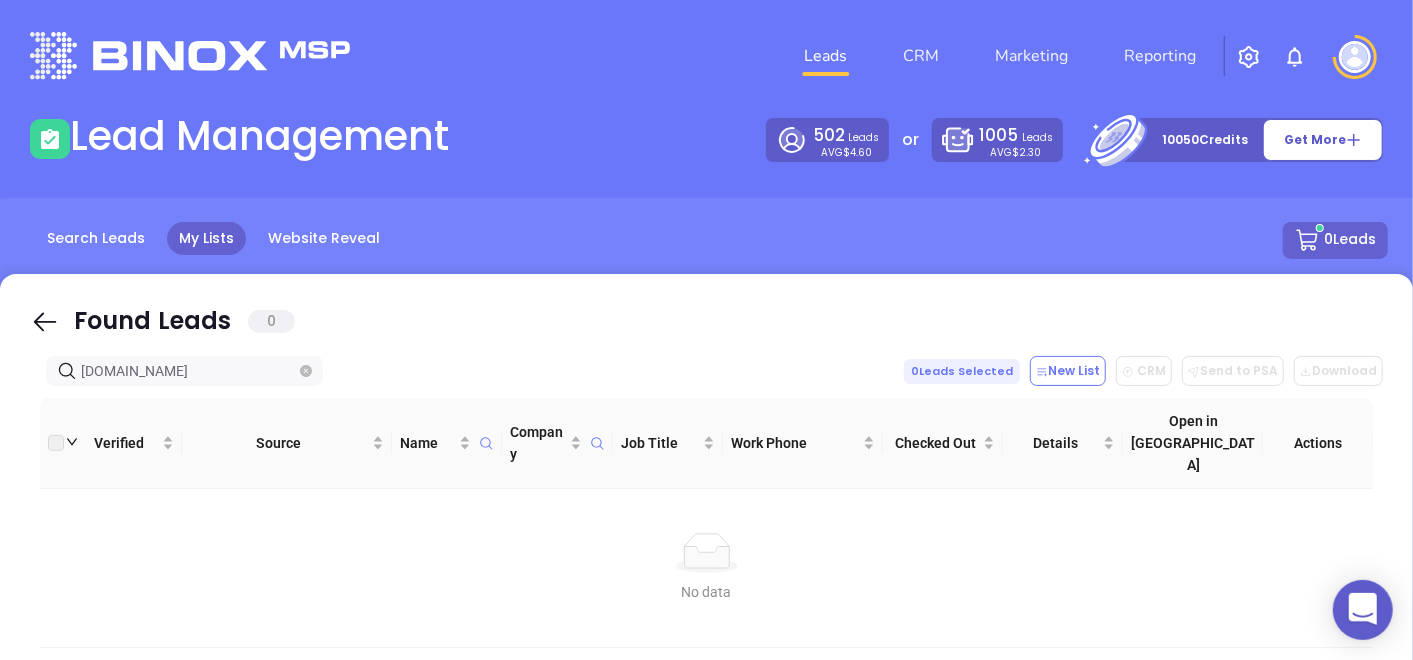 type on "[DOMAIN_NAME]" 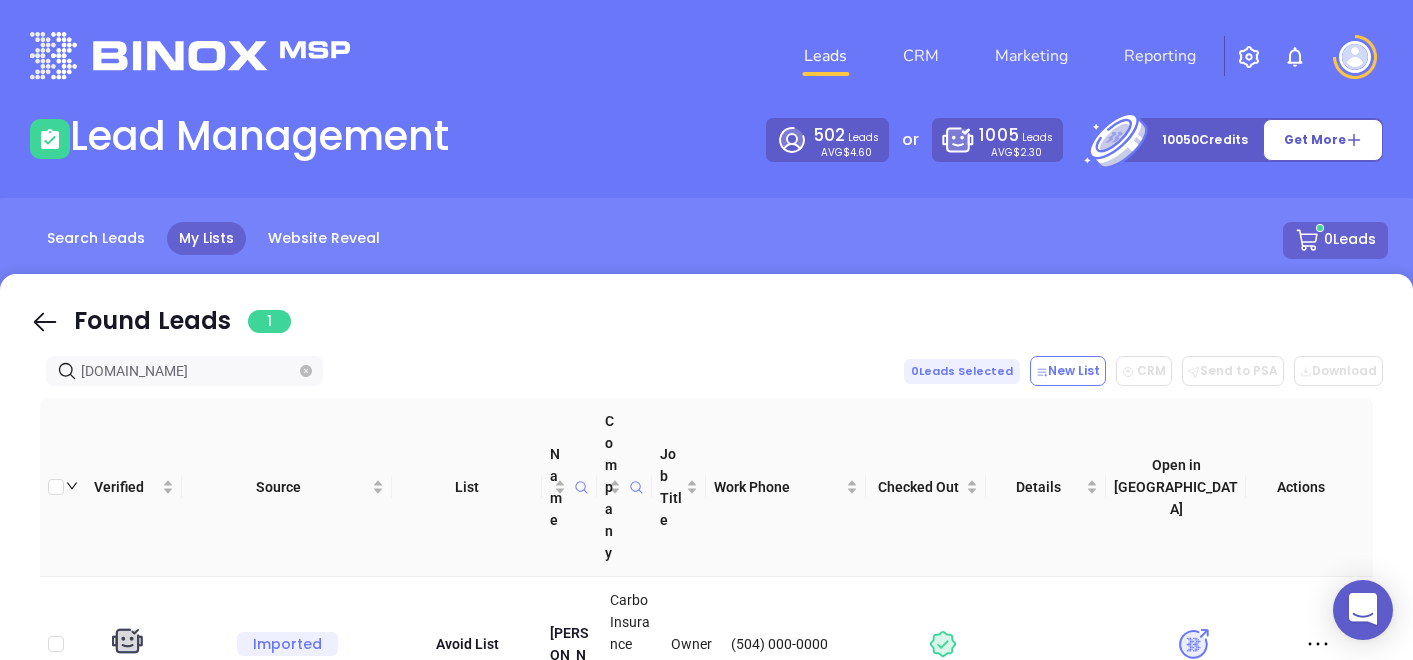 scroll, scrollTop: 0, scrollLeft: 0, axis: both 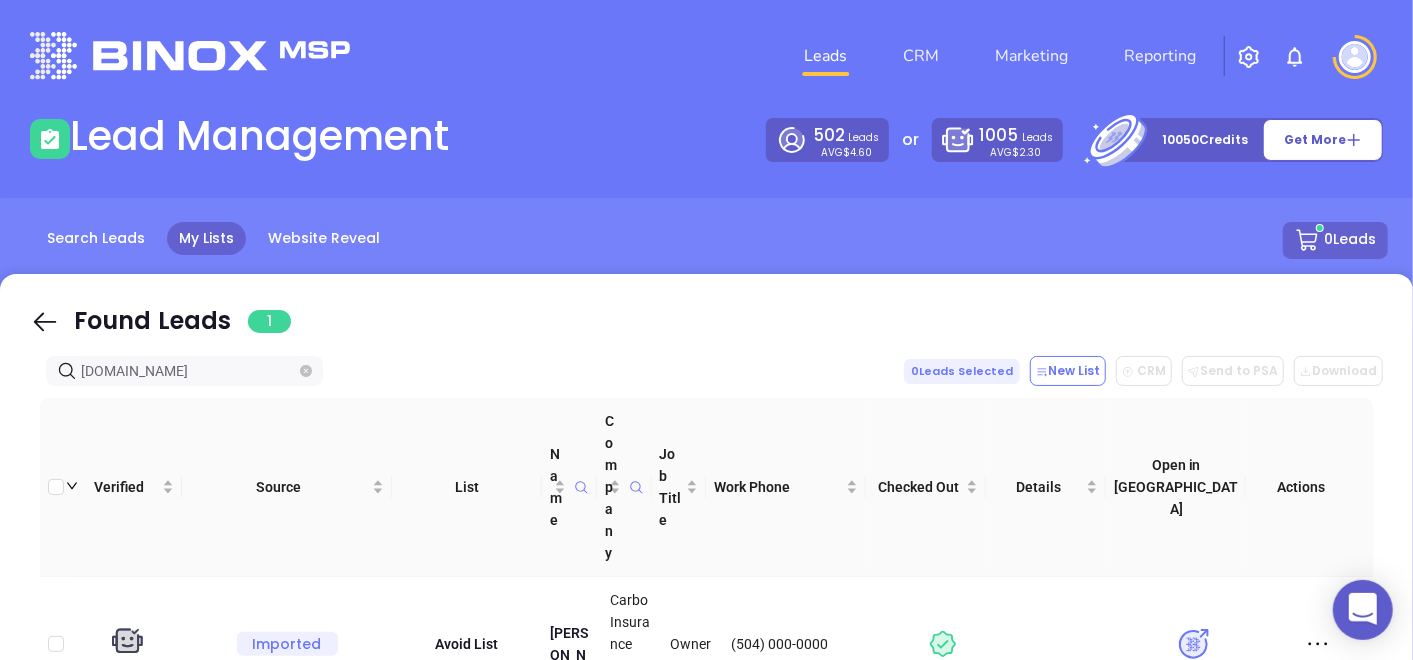 click 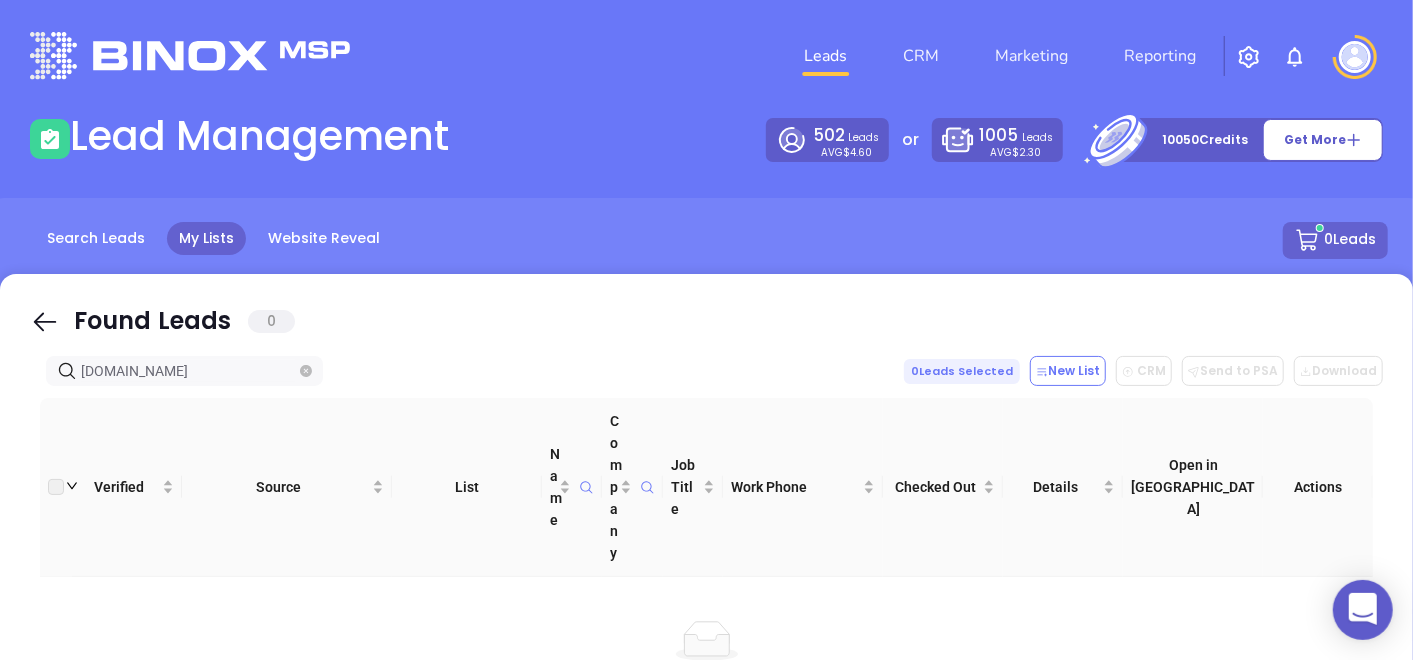 type on "[DOMAIN_NAME]" 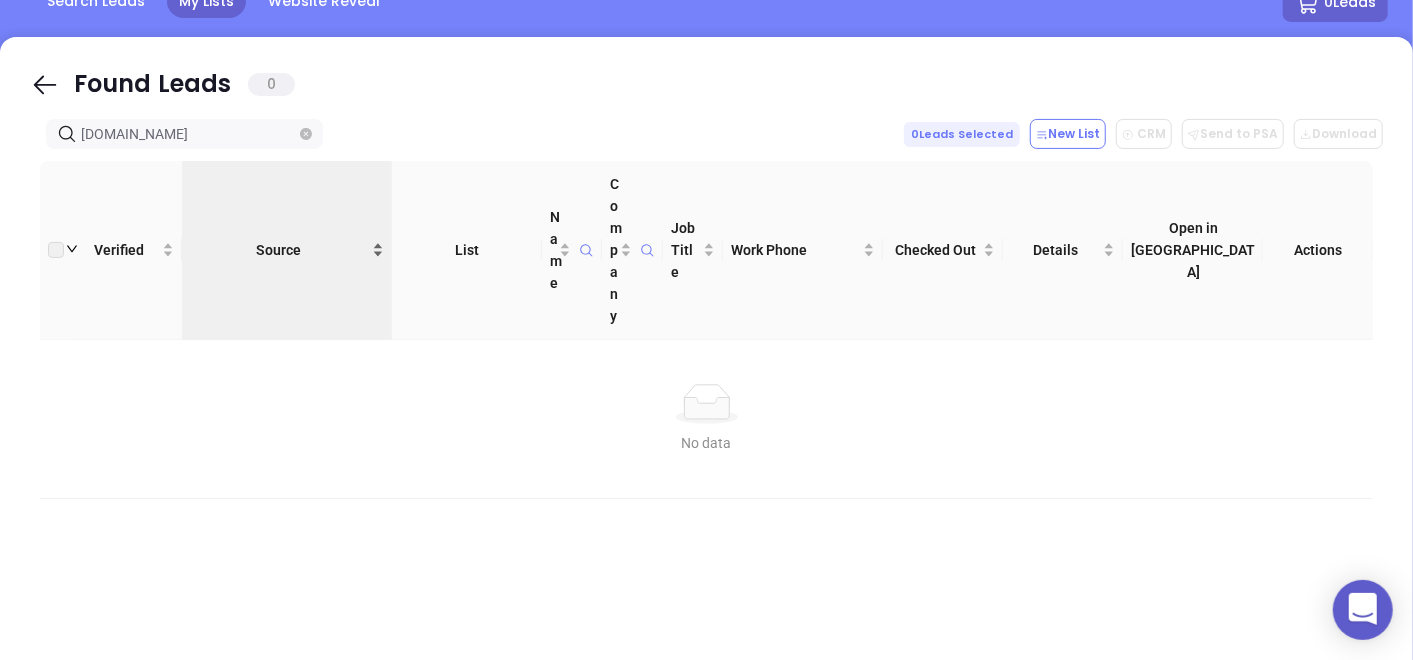 scroll, scrollTop: 236, scrollLeft: 0, axis: vertical 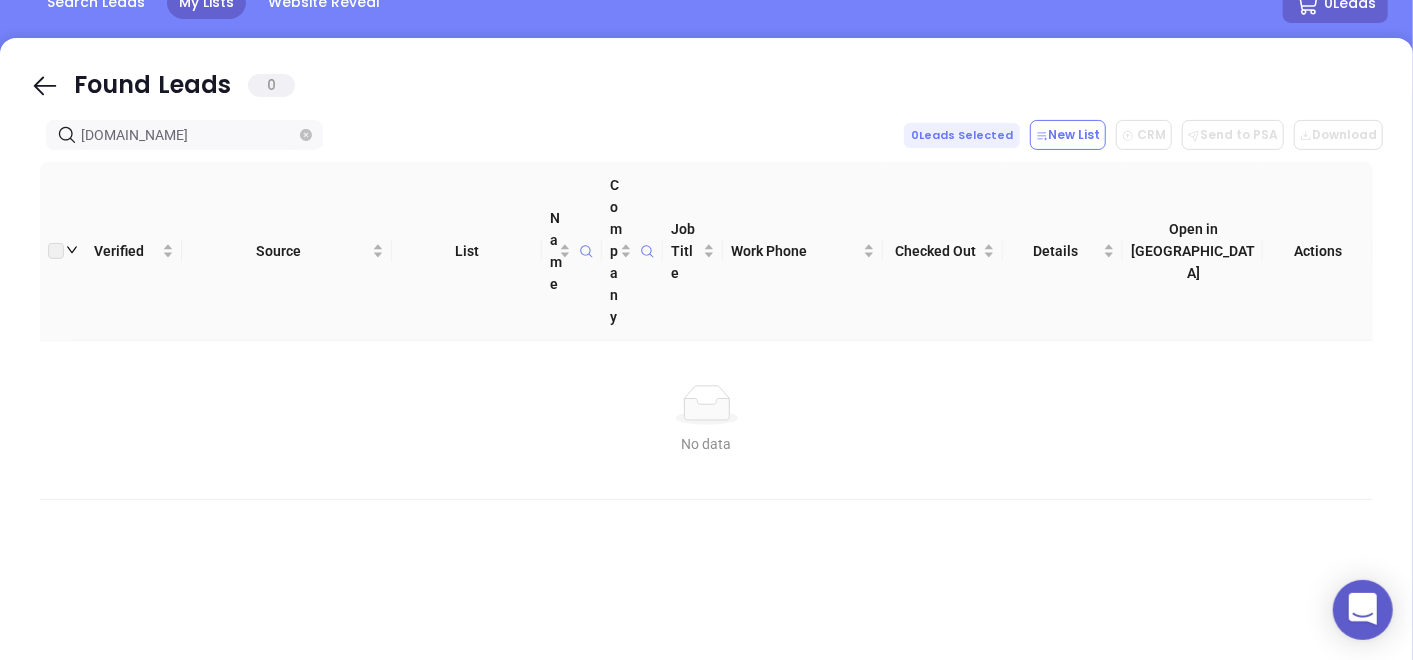 click 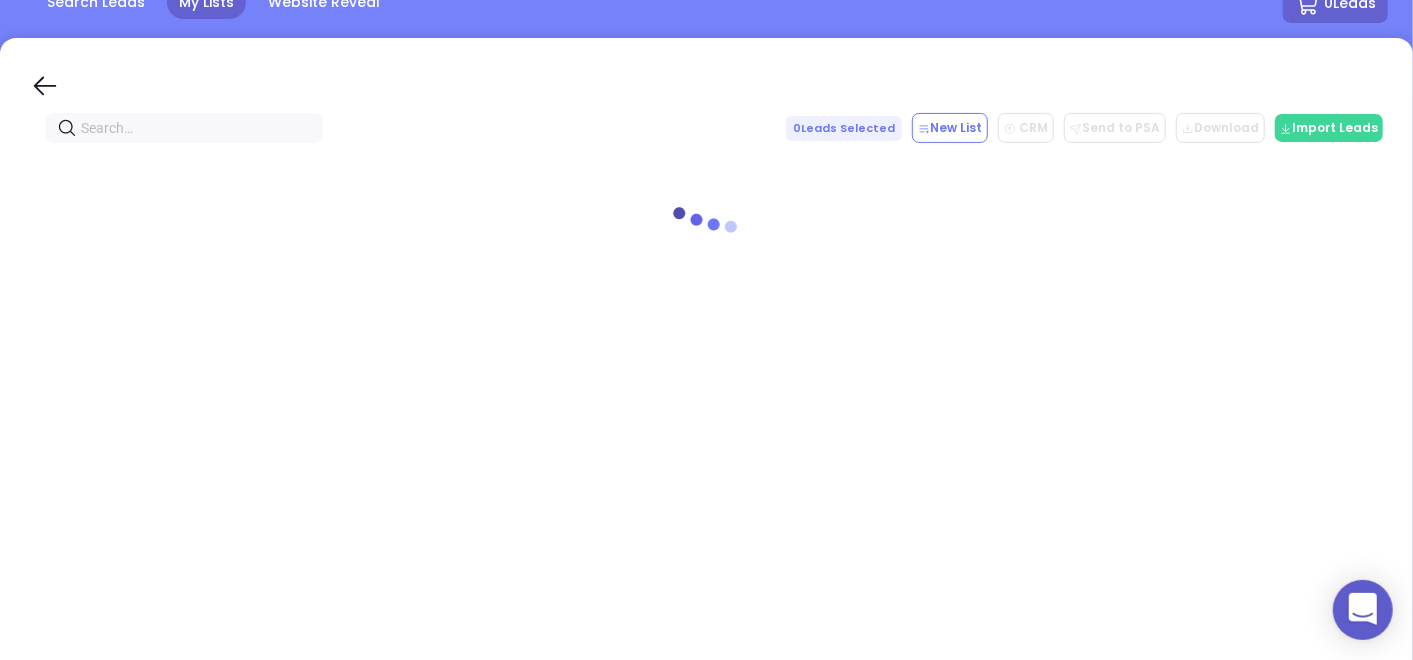 paste on "[DOMAIN_NAME]" 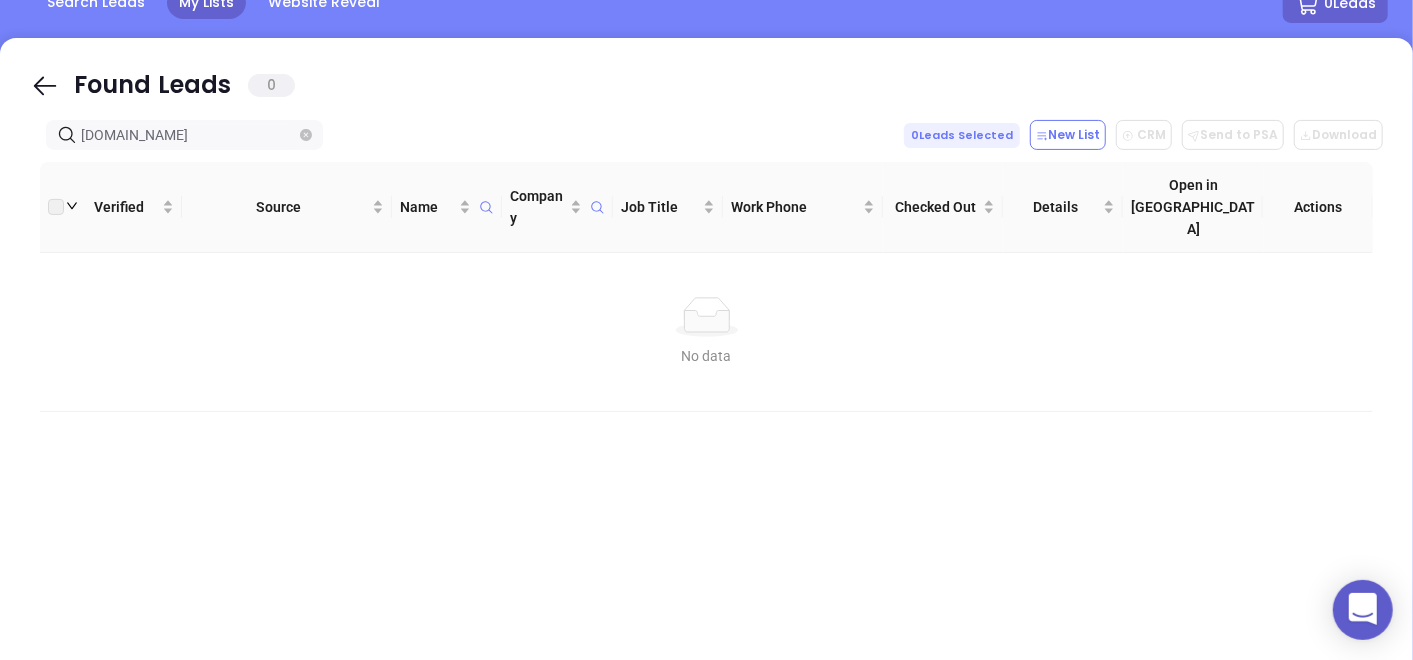 type on "[DOMAIN_NAME]" 